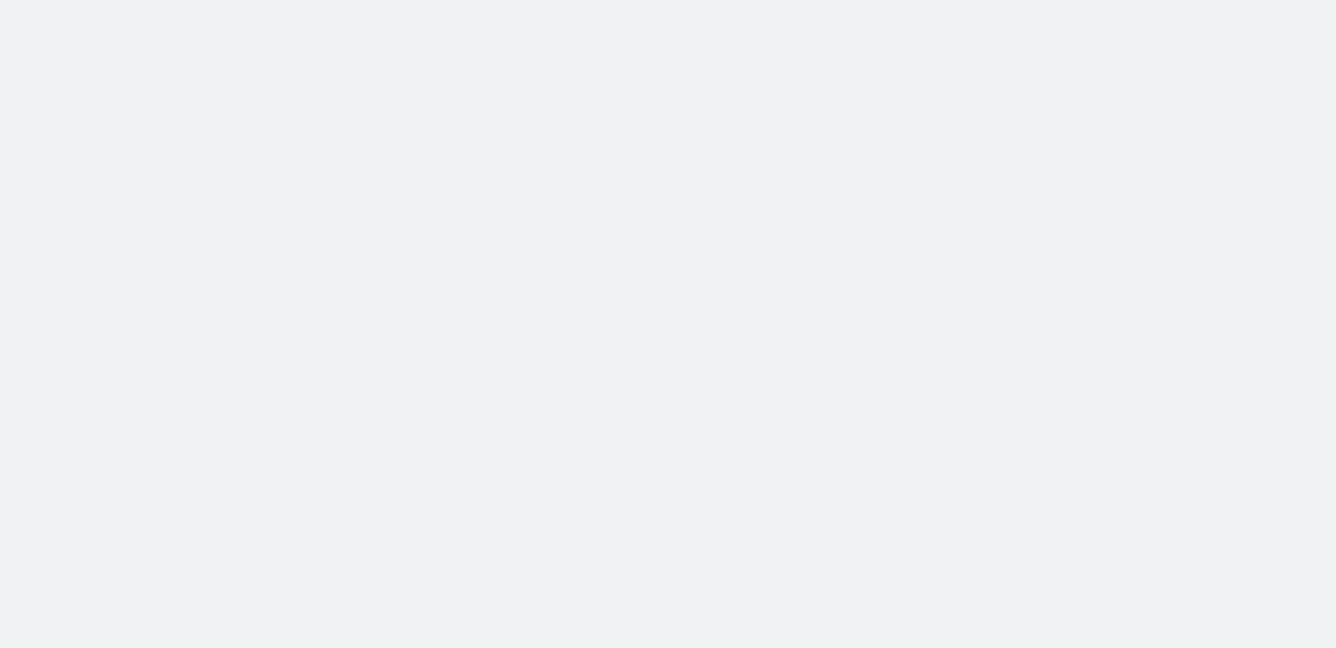 scroll, scrollTop: 0, scrollLeft: 0, axis: both 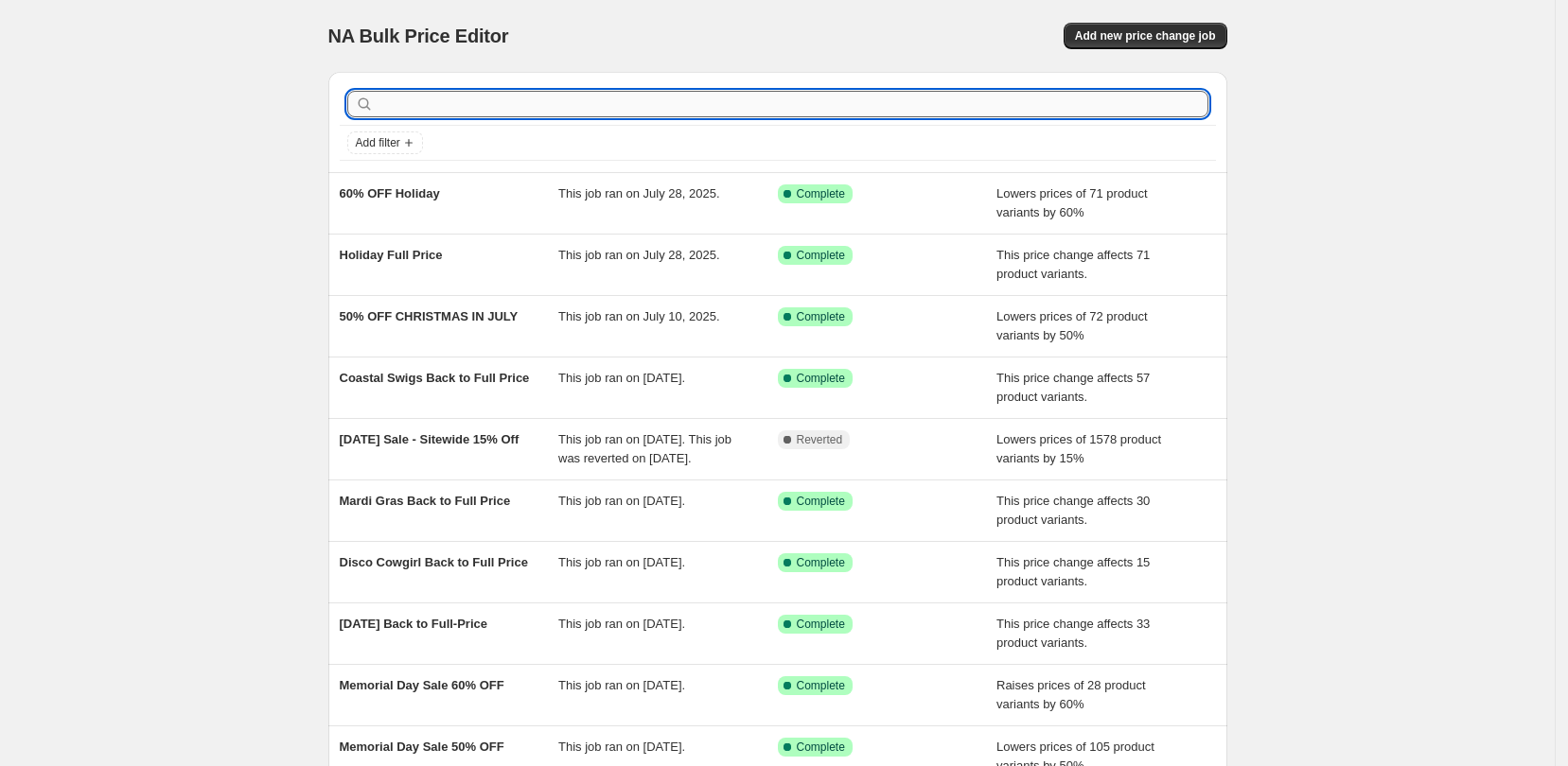 click at bounding box center [793, 104] 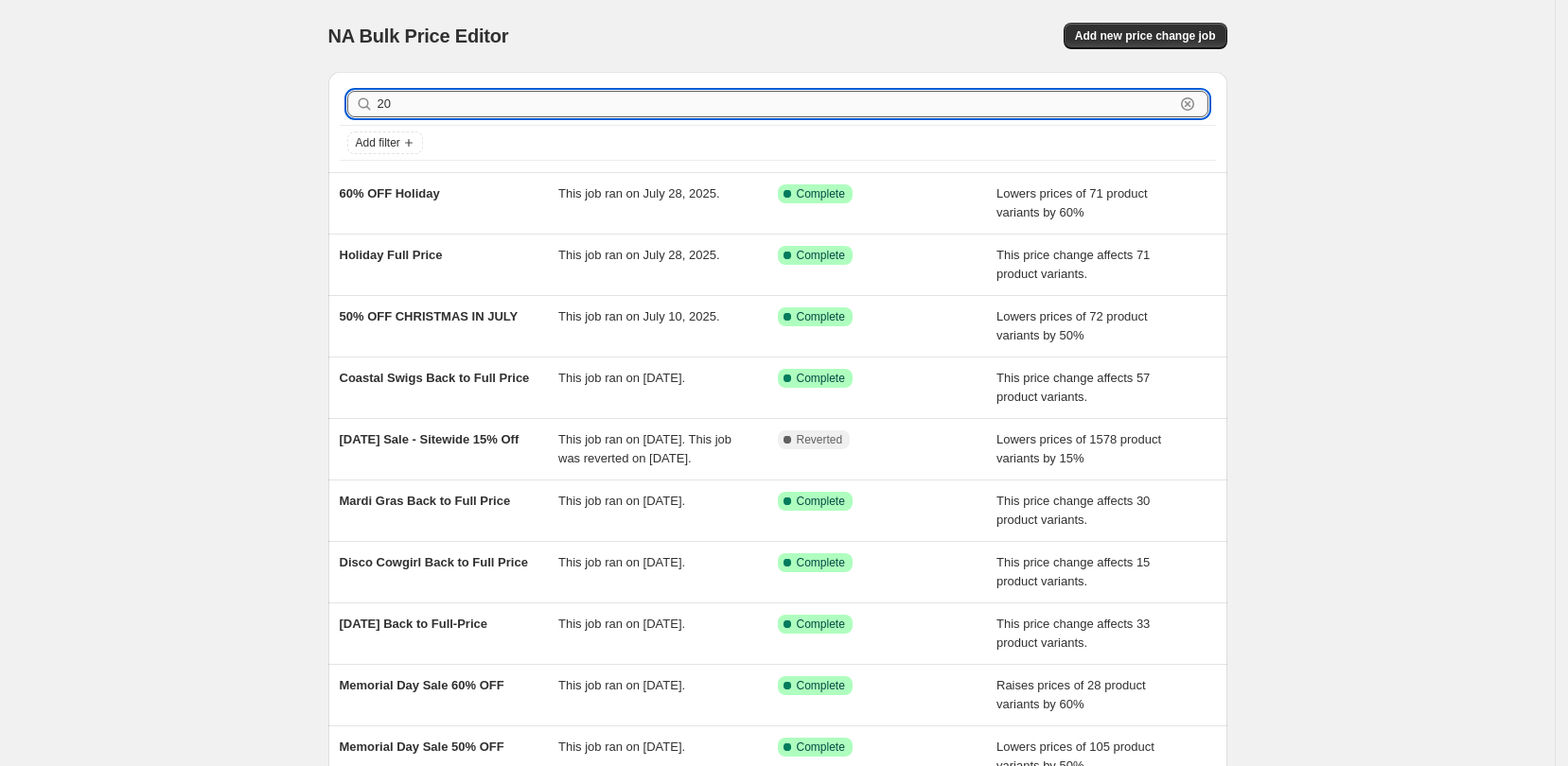 type on "20%" 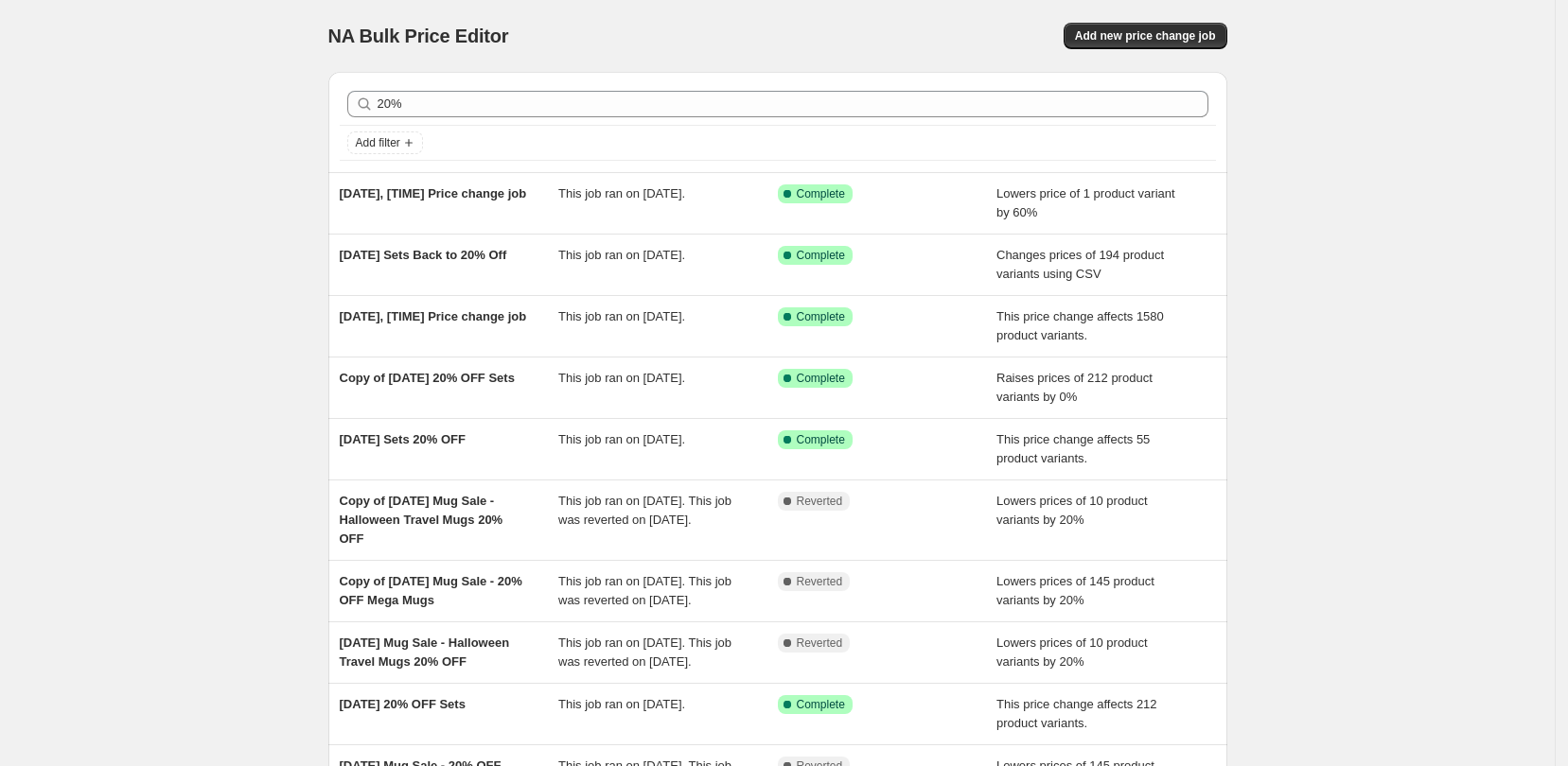 scroll, scrollTop: 284, scrollLeft: 0, axis: vertical 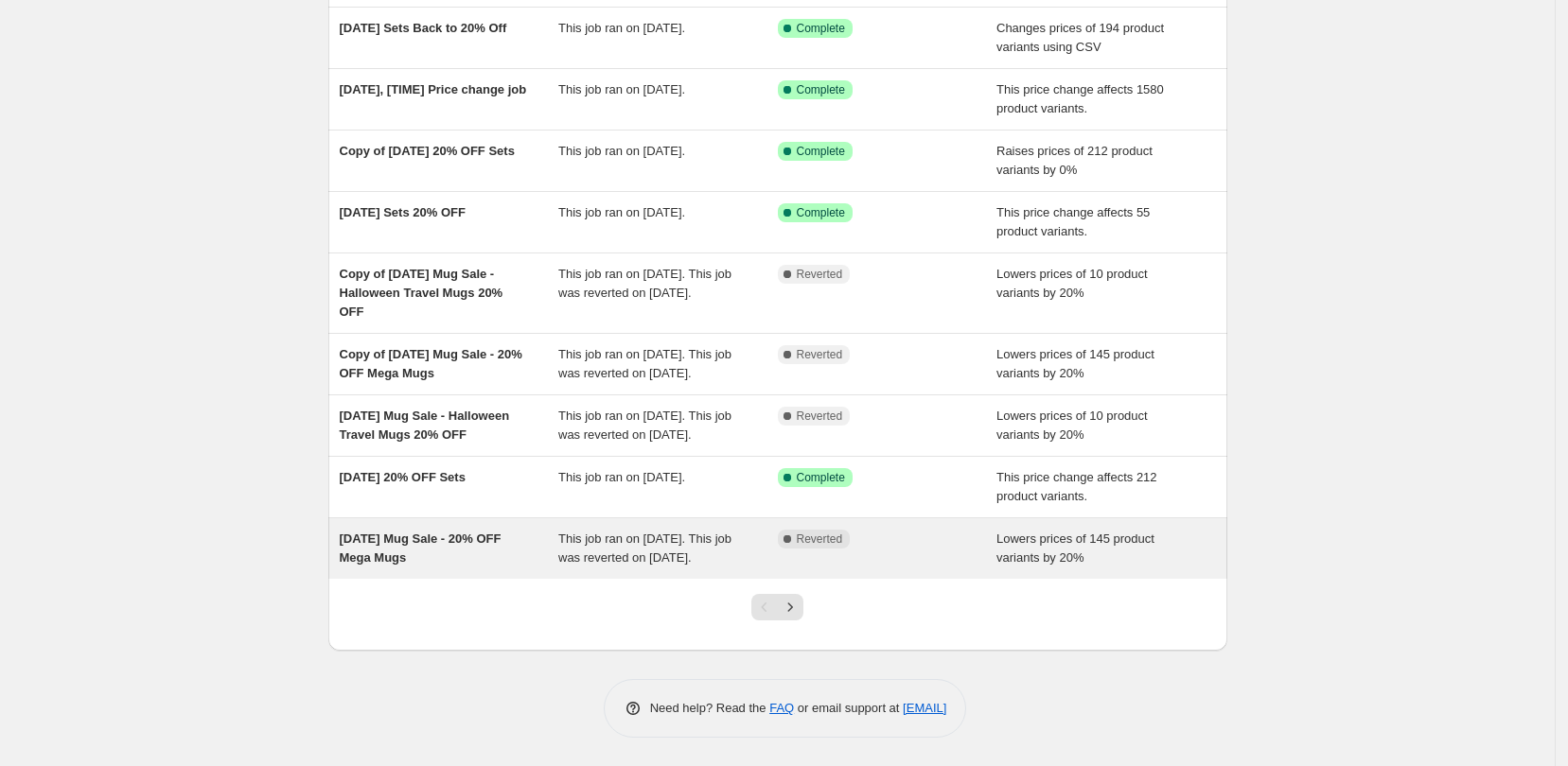 click on "[DATE] Mug Sale - 20% OFF Mega Mugs" at bounding box center [449, 548] 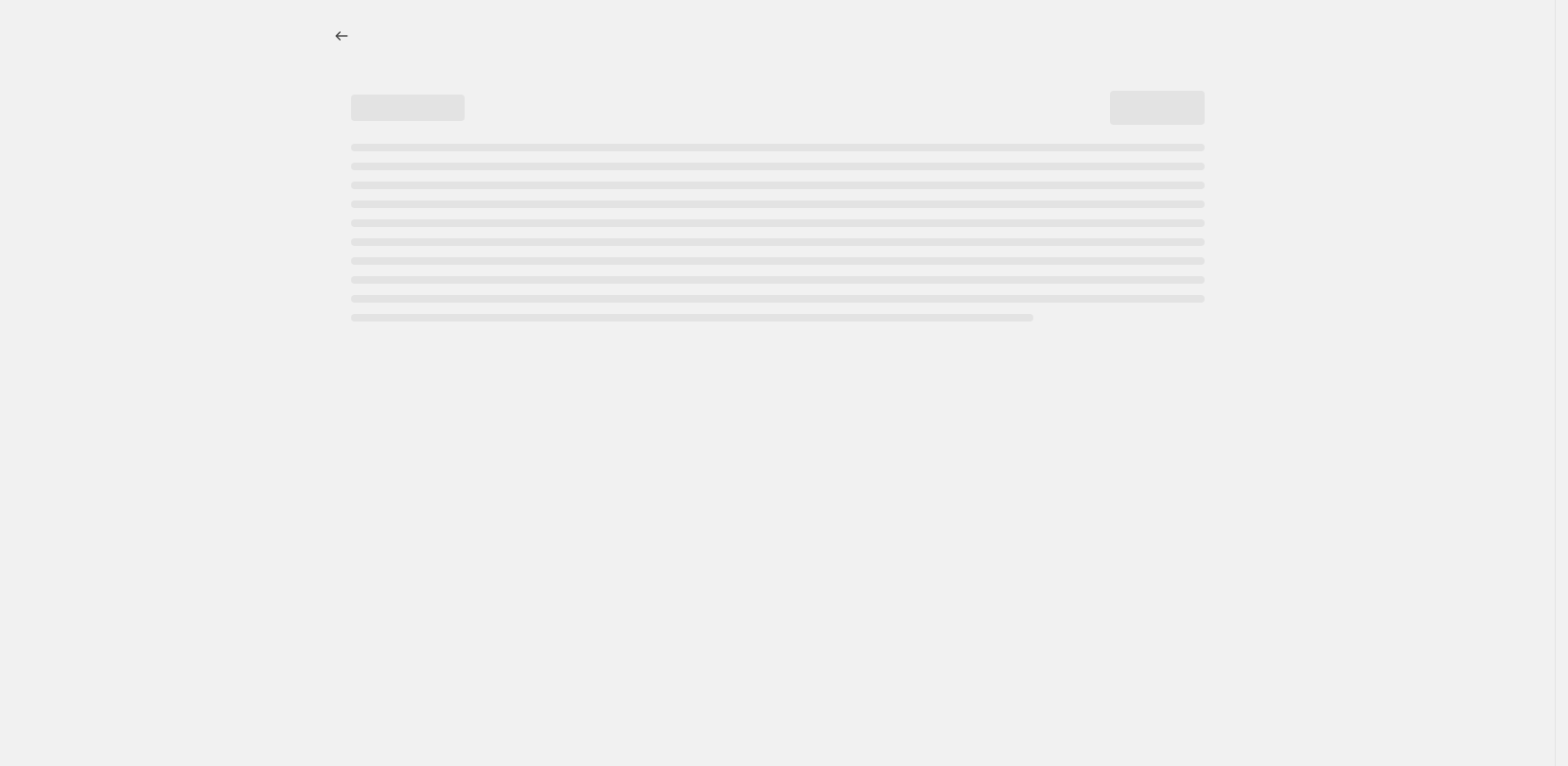 scroll, scrollTop: 0, scrollLeft: 0, axis: both 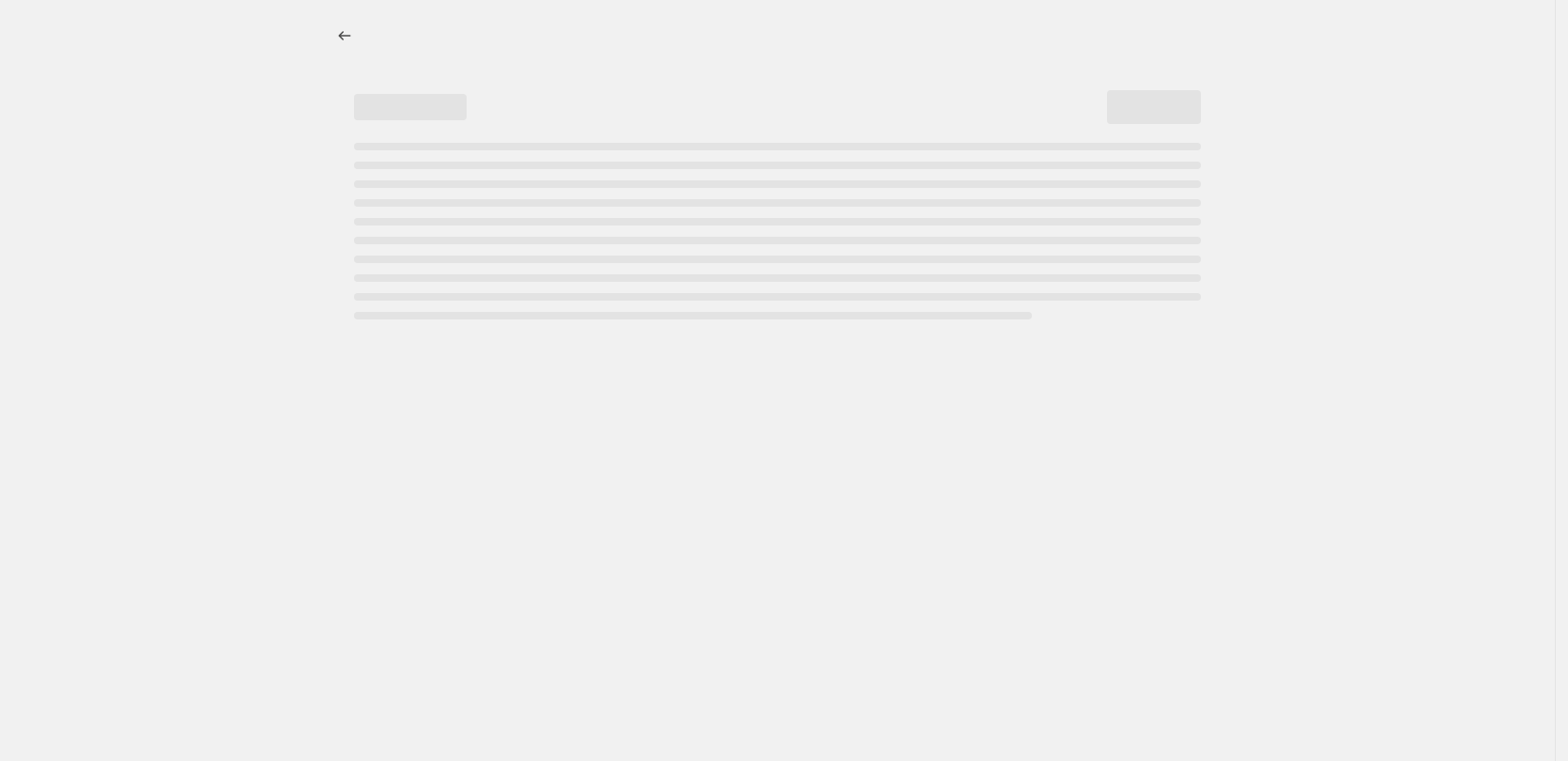 select on "percentage" 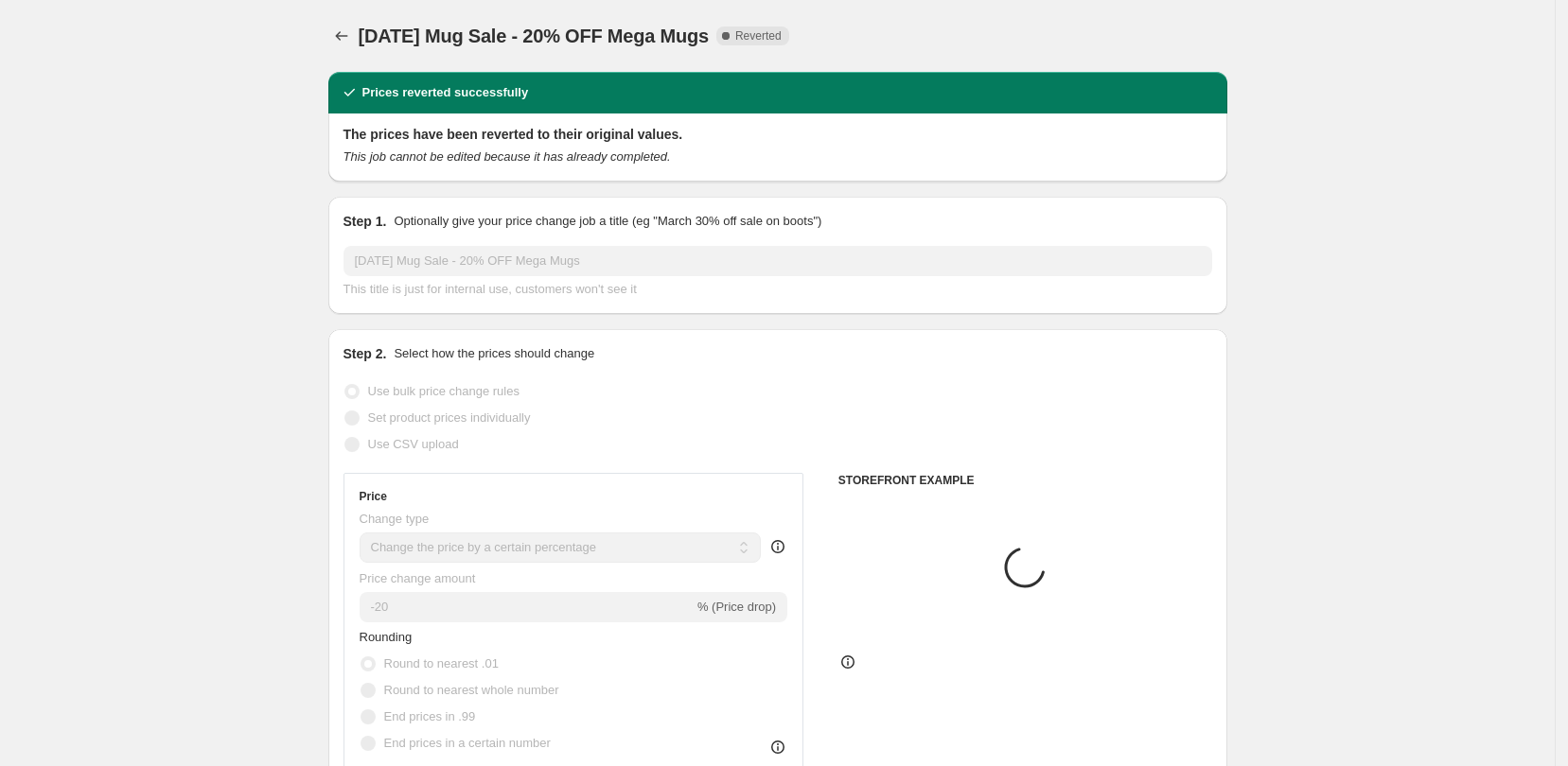 select on "tag" 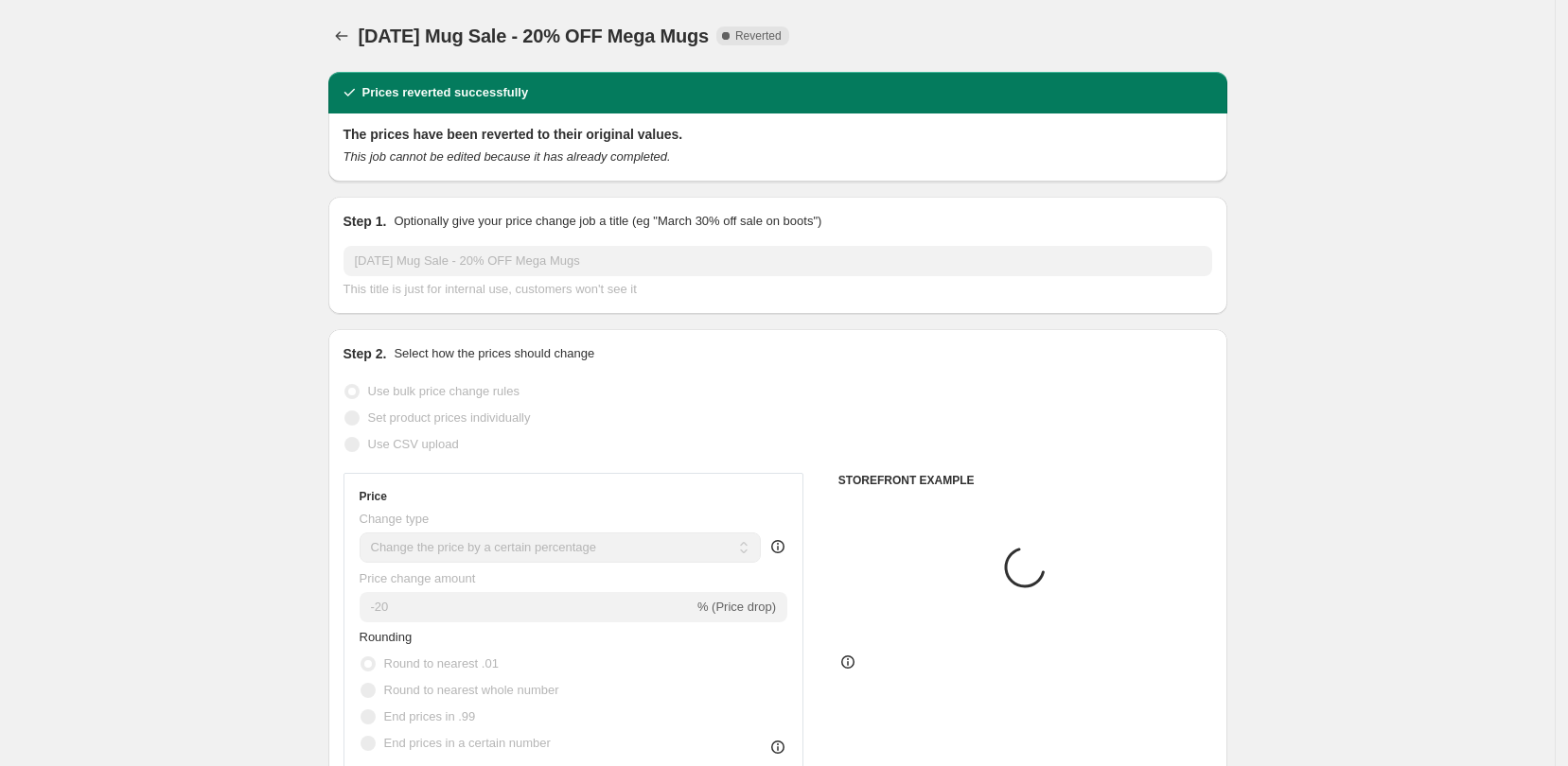 select on "collection" 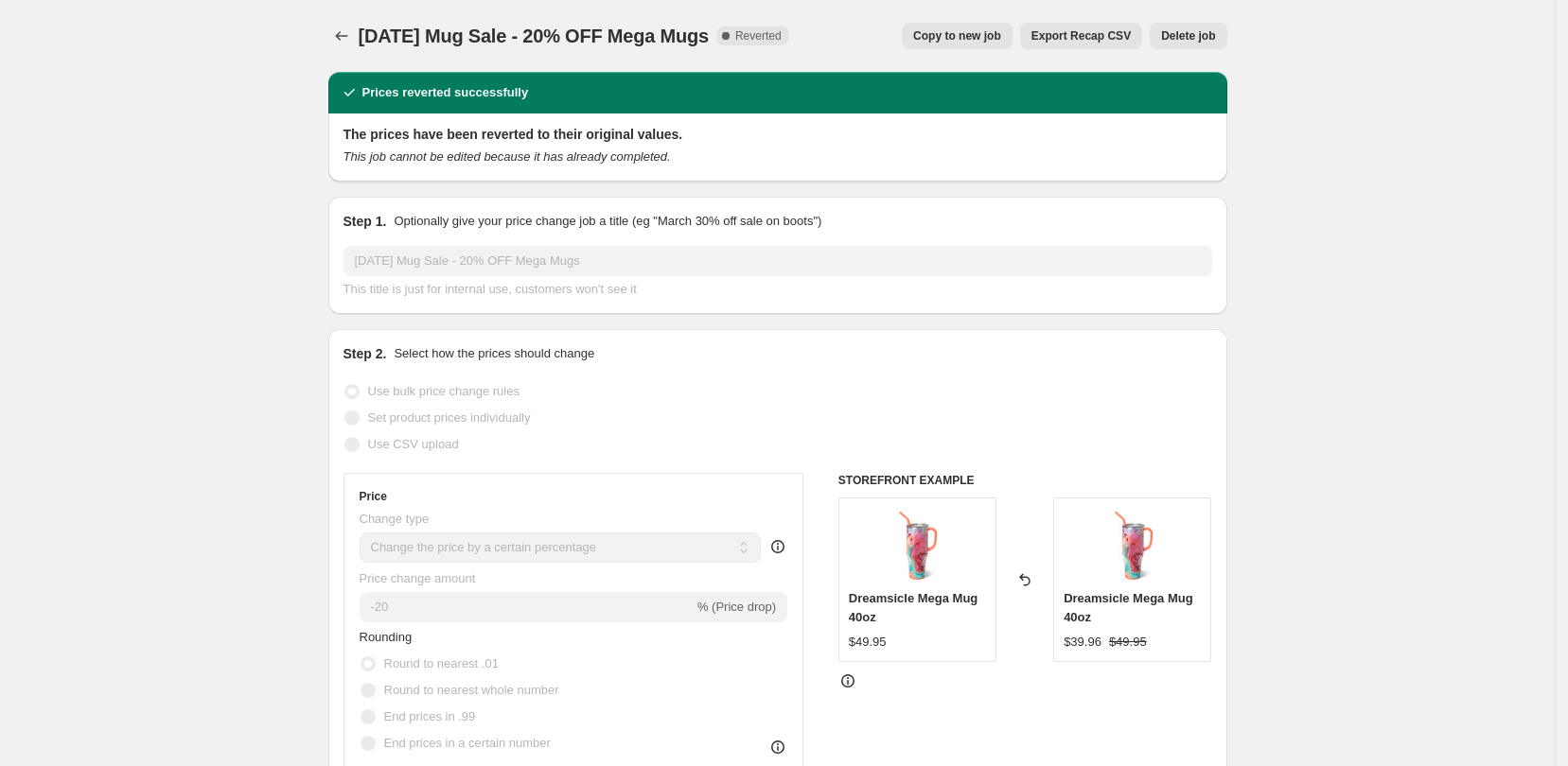 click on "Copy to new job" at bounding box center [957, 36] 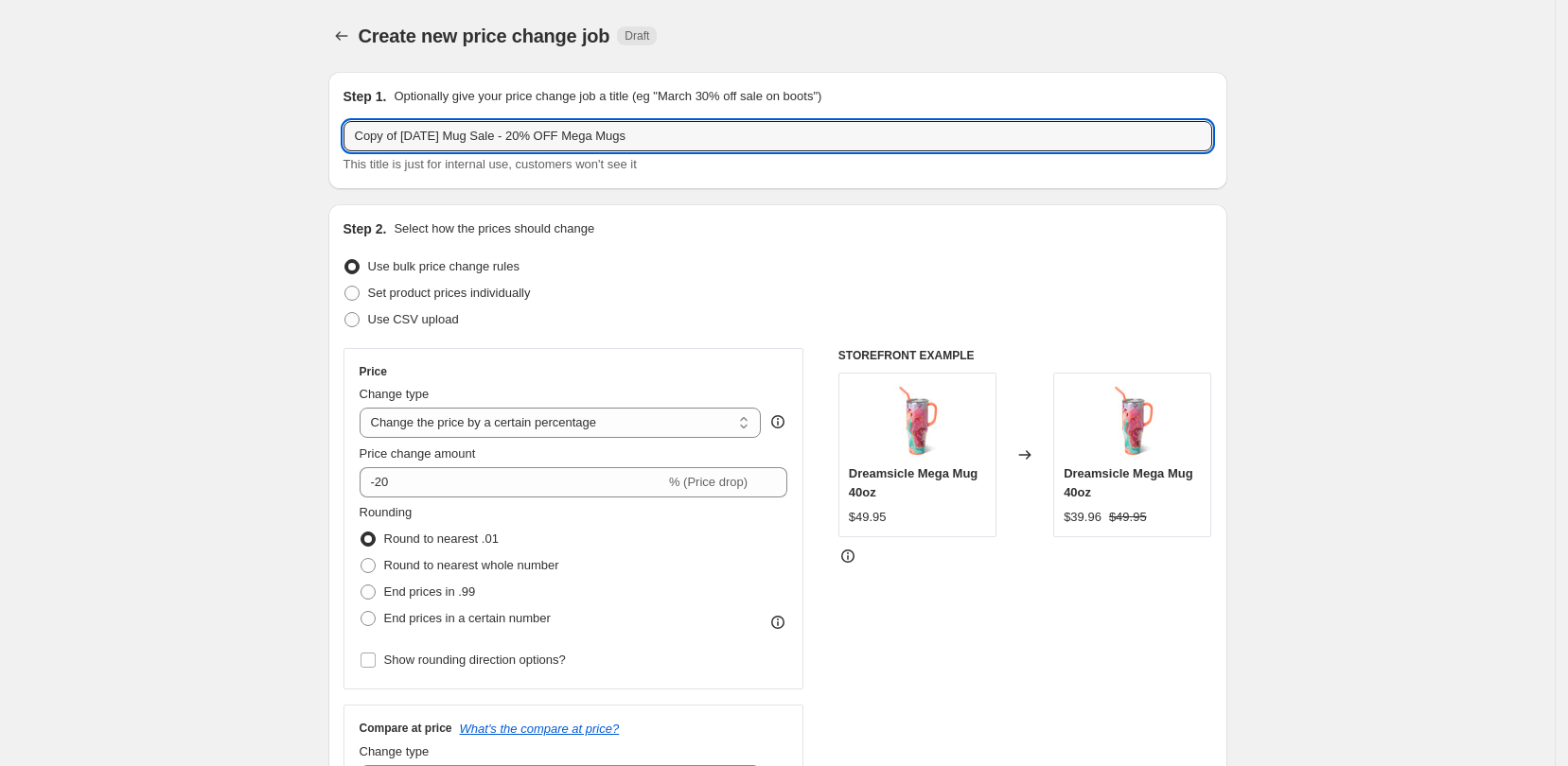 drag, startPoint x: 620, startPoint y: 141, endPoint x: 341, endPoint y: 129, distance: 279.25795 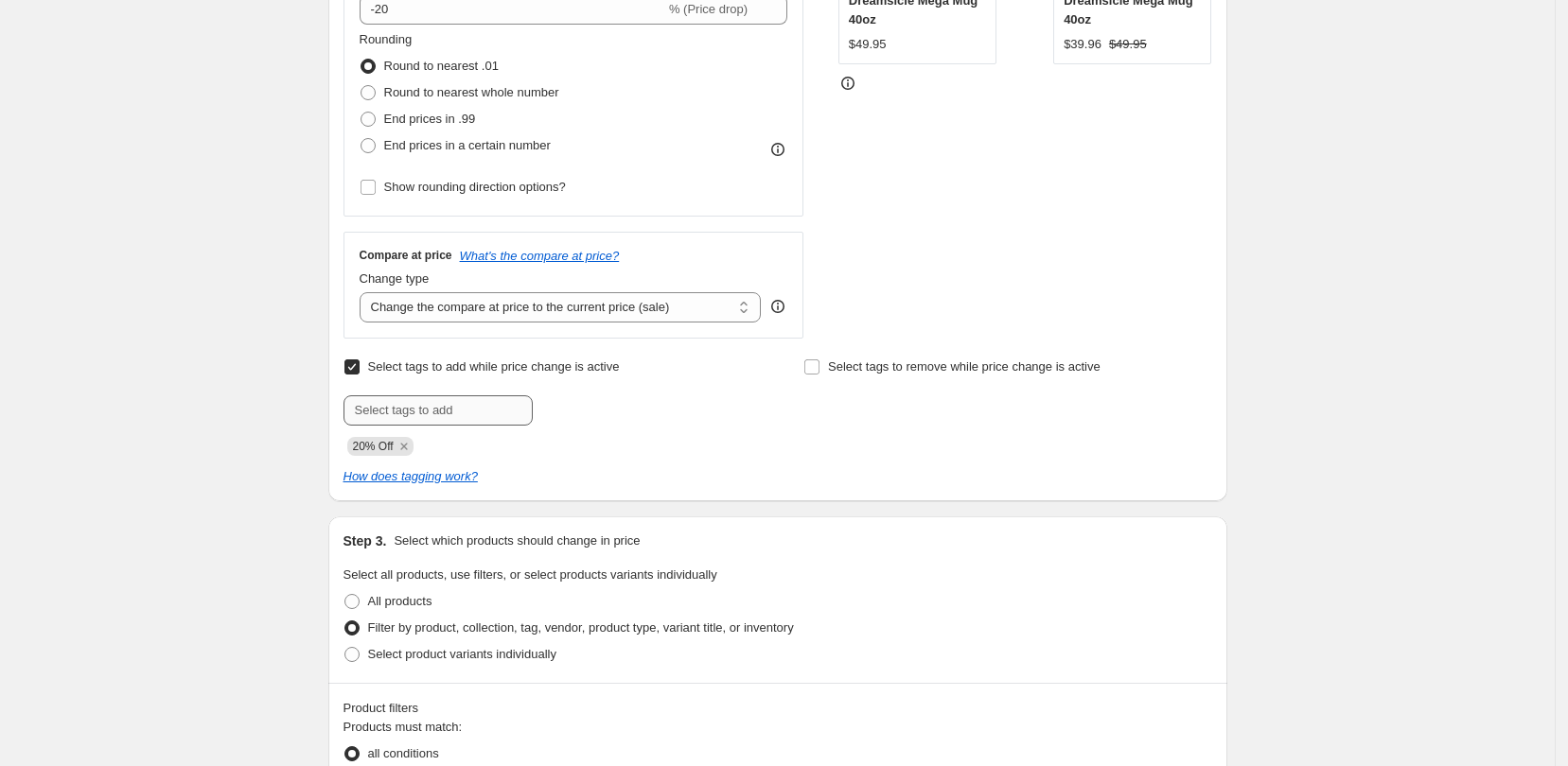 scroll, scrollTop: 709, scrollLeft: 0, axis: vertical 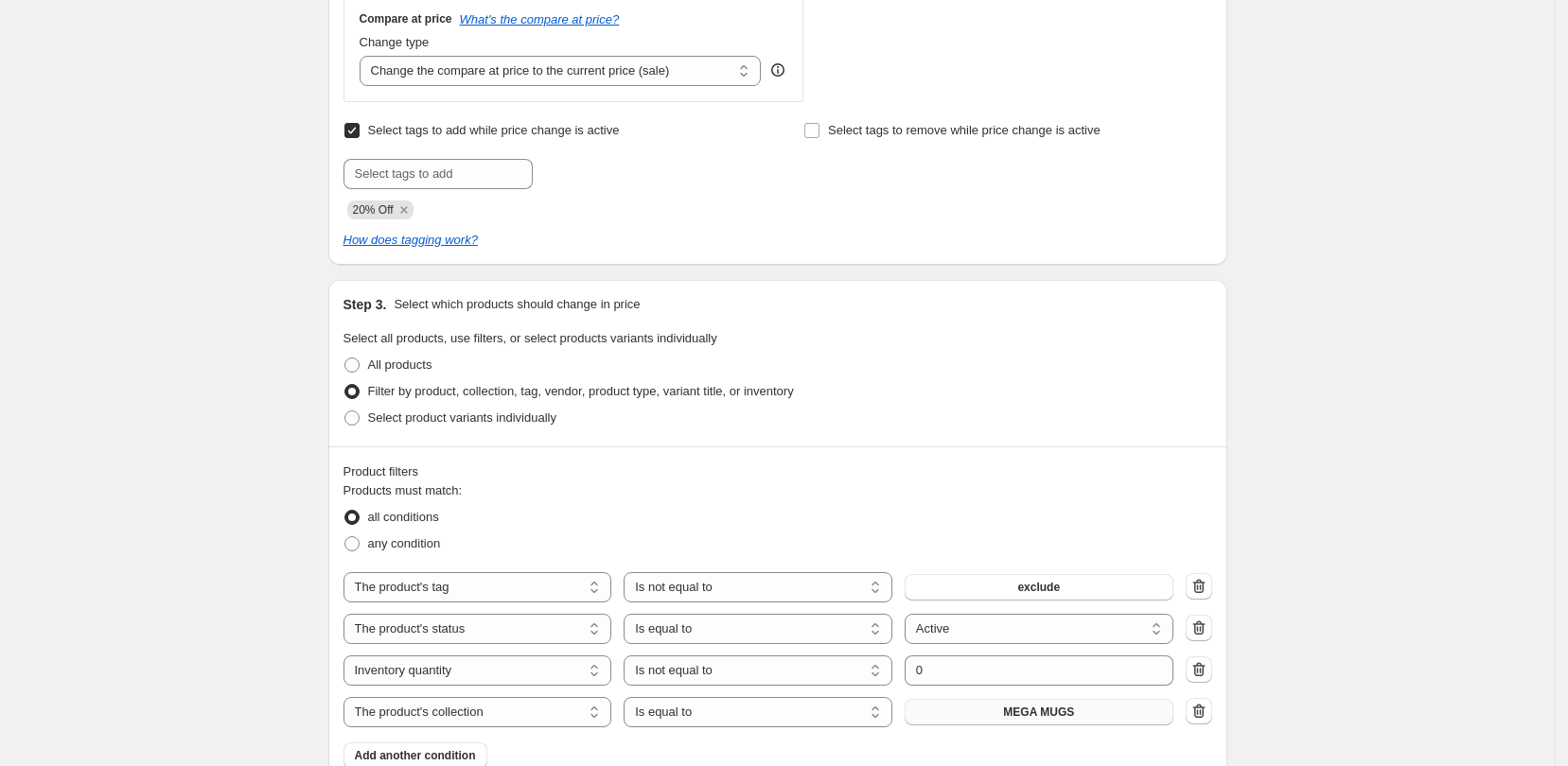 type on "20% OFF WE'VE GOT SPIRIT" 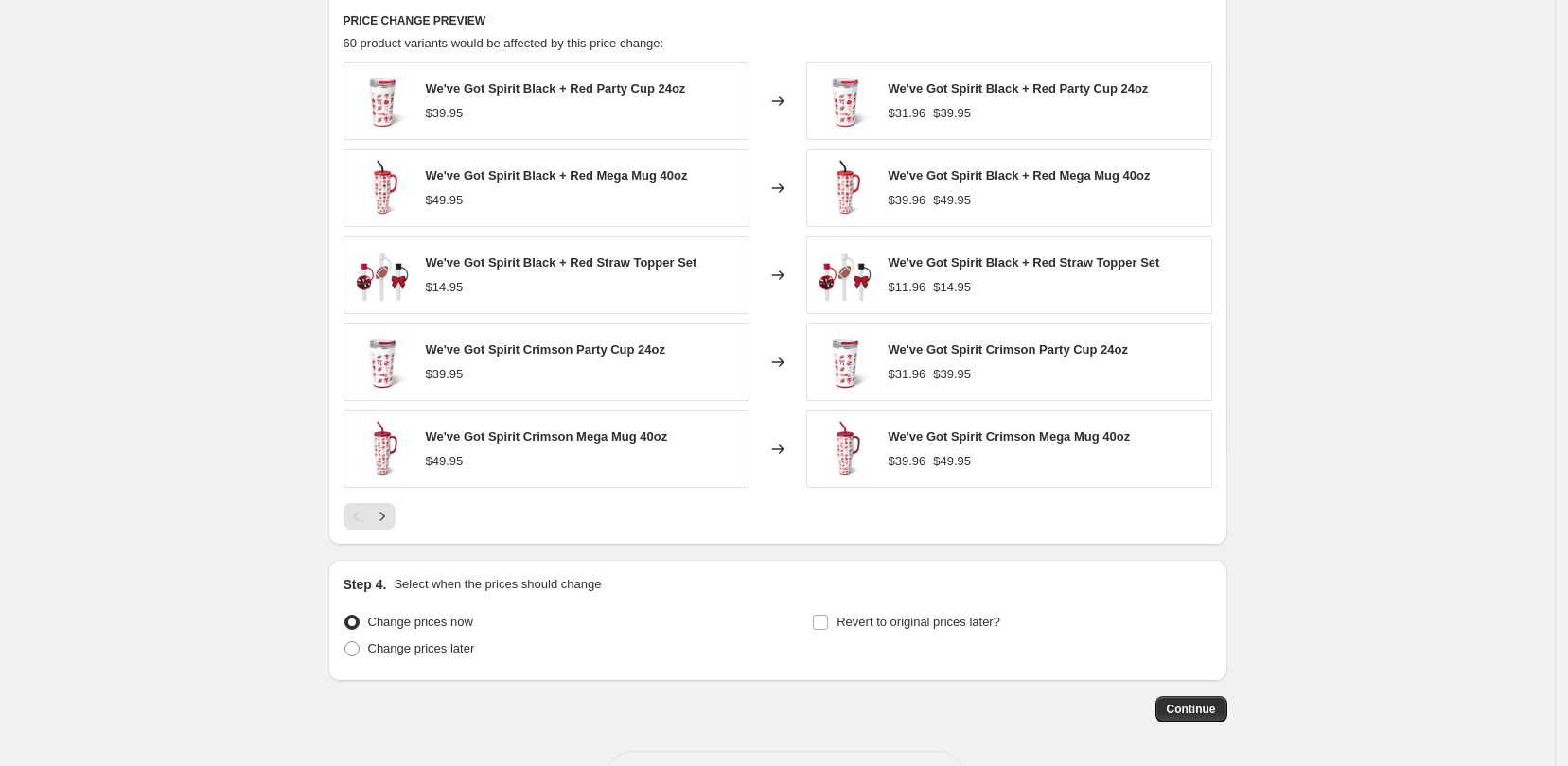 scroll, scrollTop: 1537, scrollLeft: 0, axis: vertical 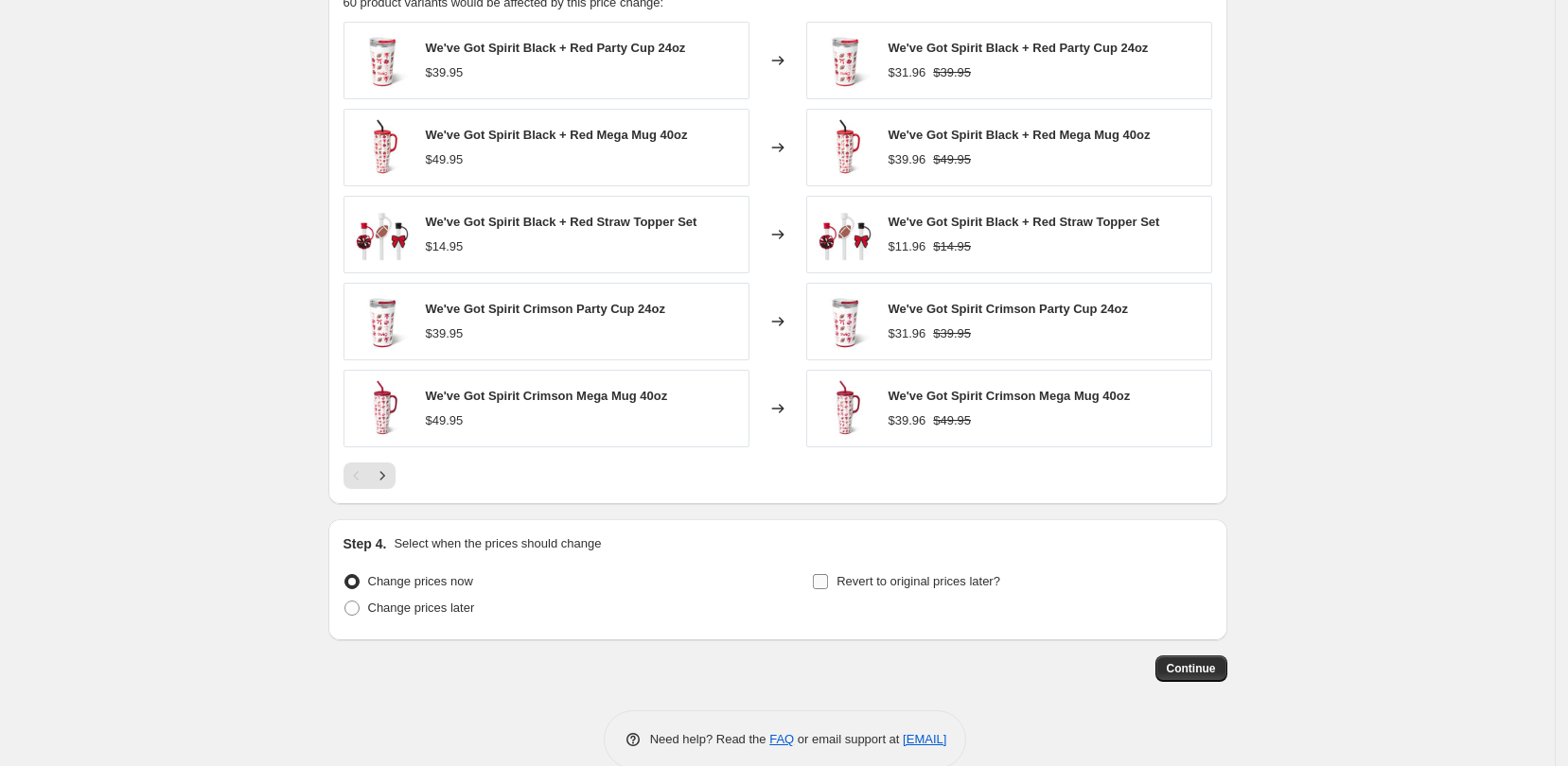 click on "Revert to original prices later?" at bounding box center [820, 582] 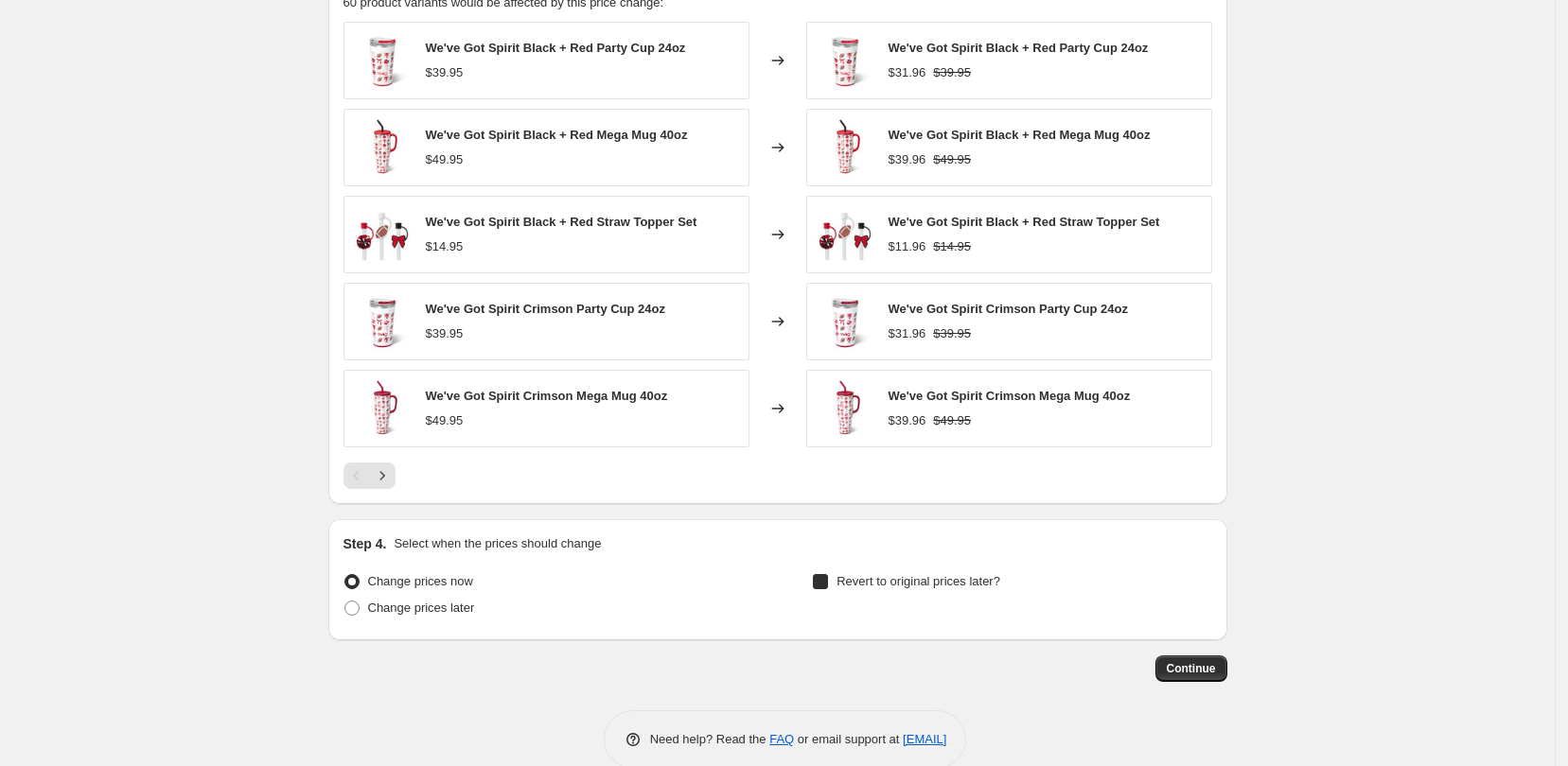 checkbox on "true" 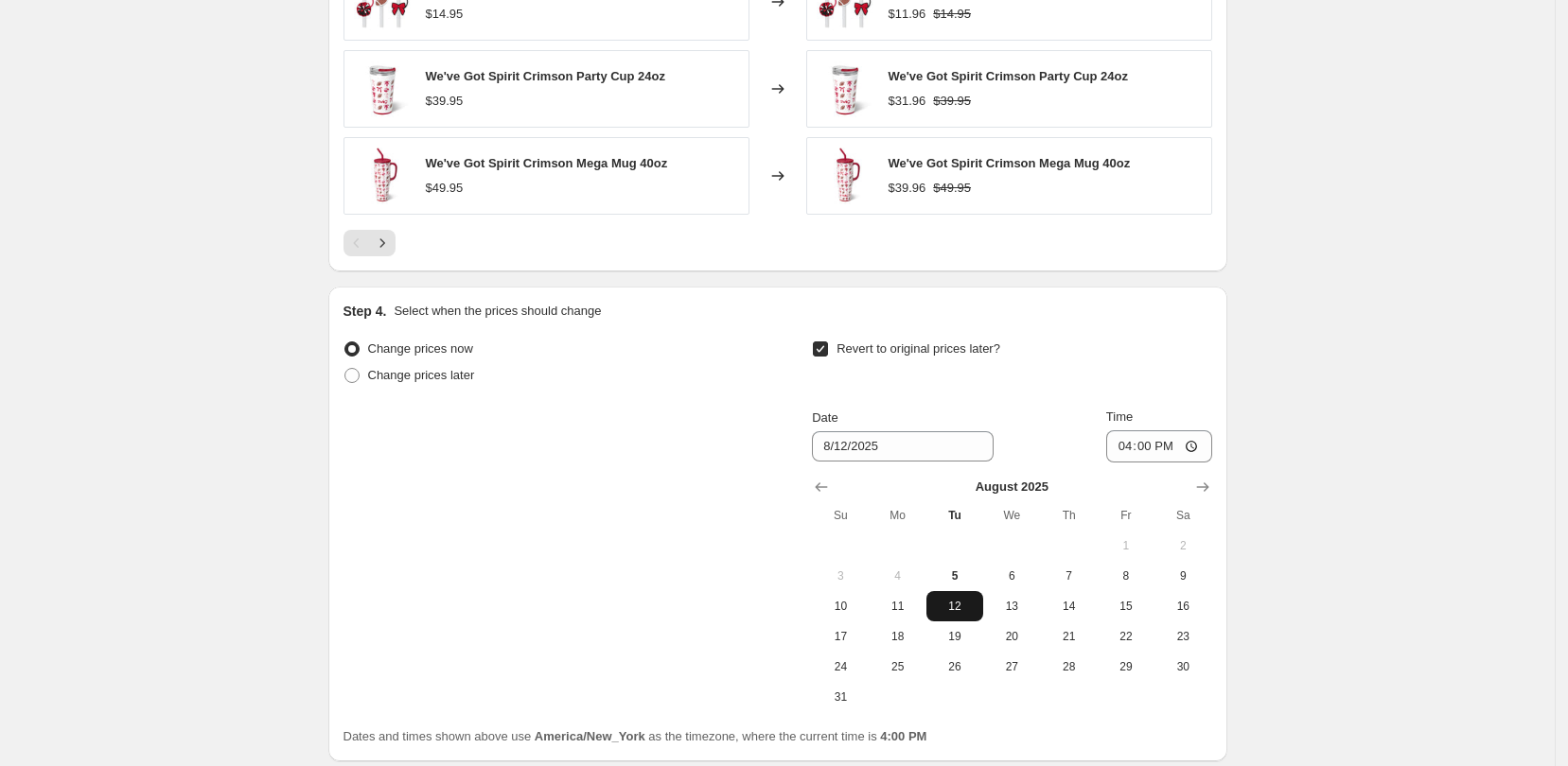 scroll, scrollTop: 1773, scrollLeft: 0, axis: vertical 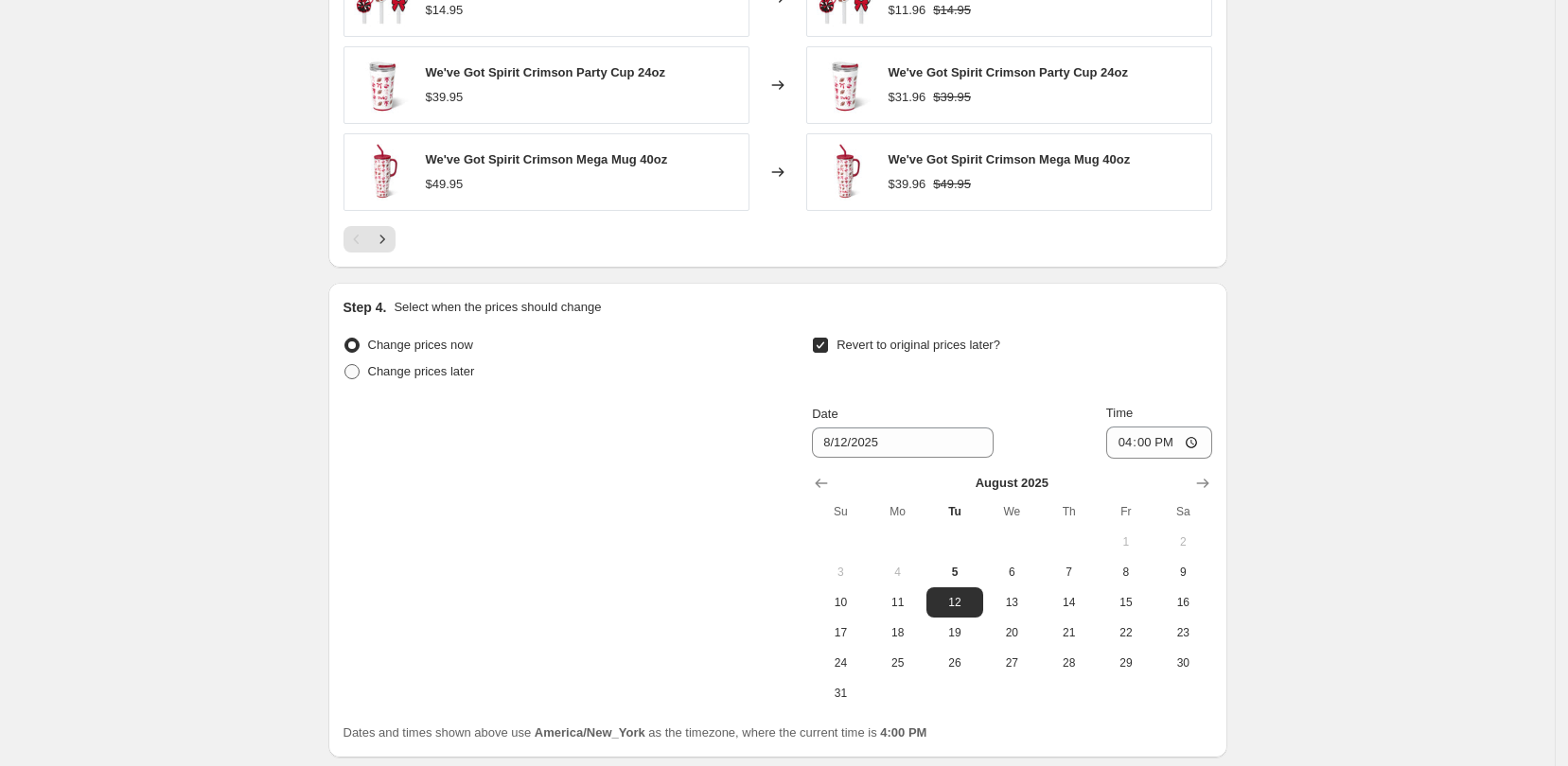 click at bounding box center (352, 372) 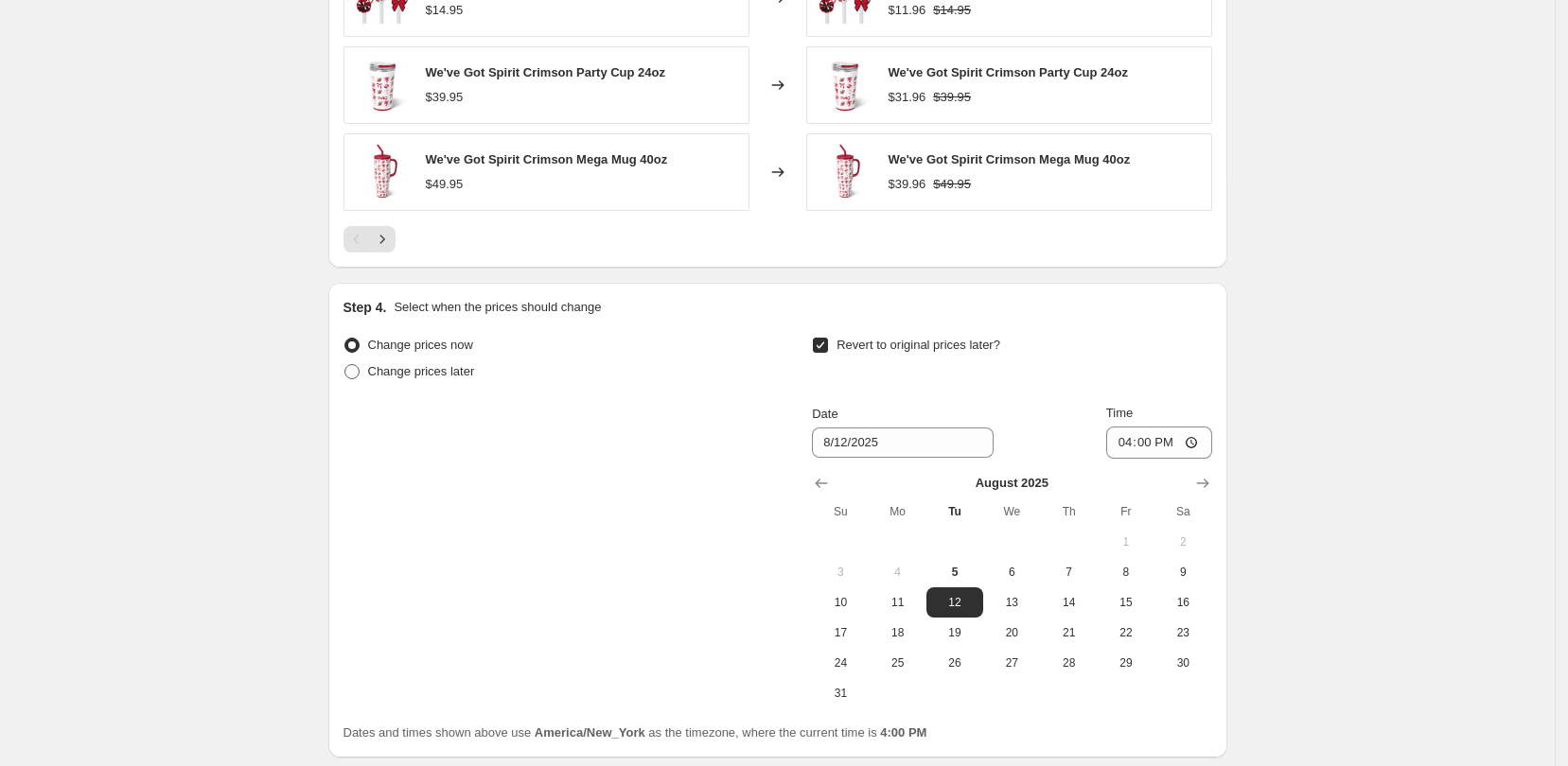 radio on "true" 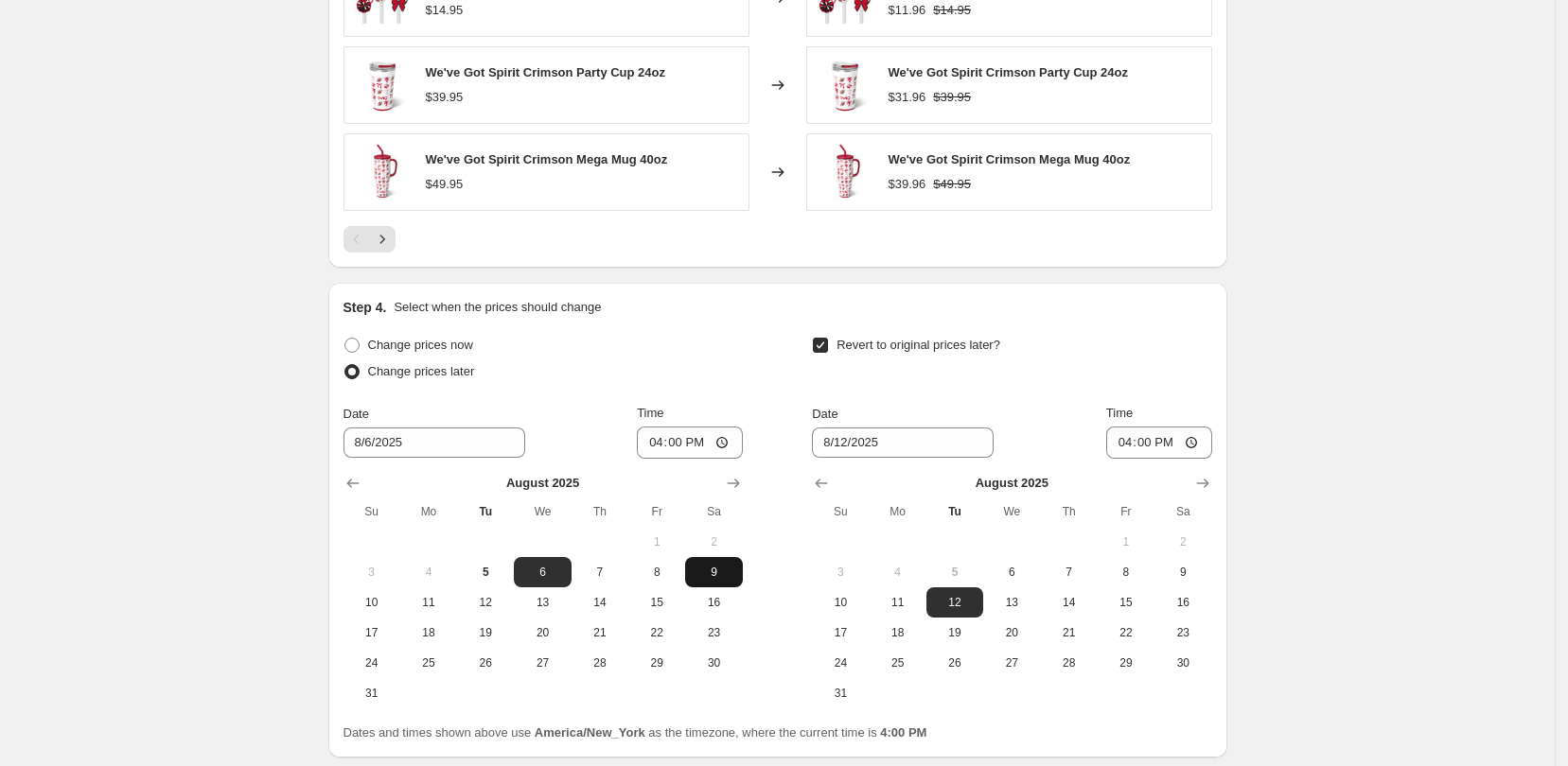 click on "9" at bounding box center [714, 572] 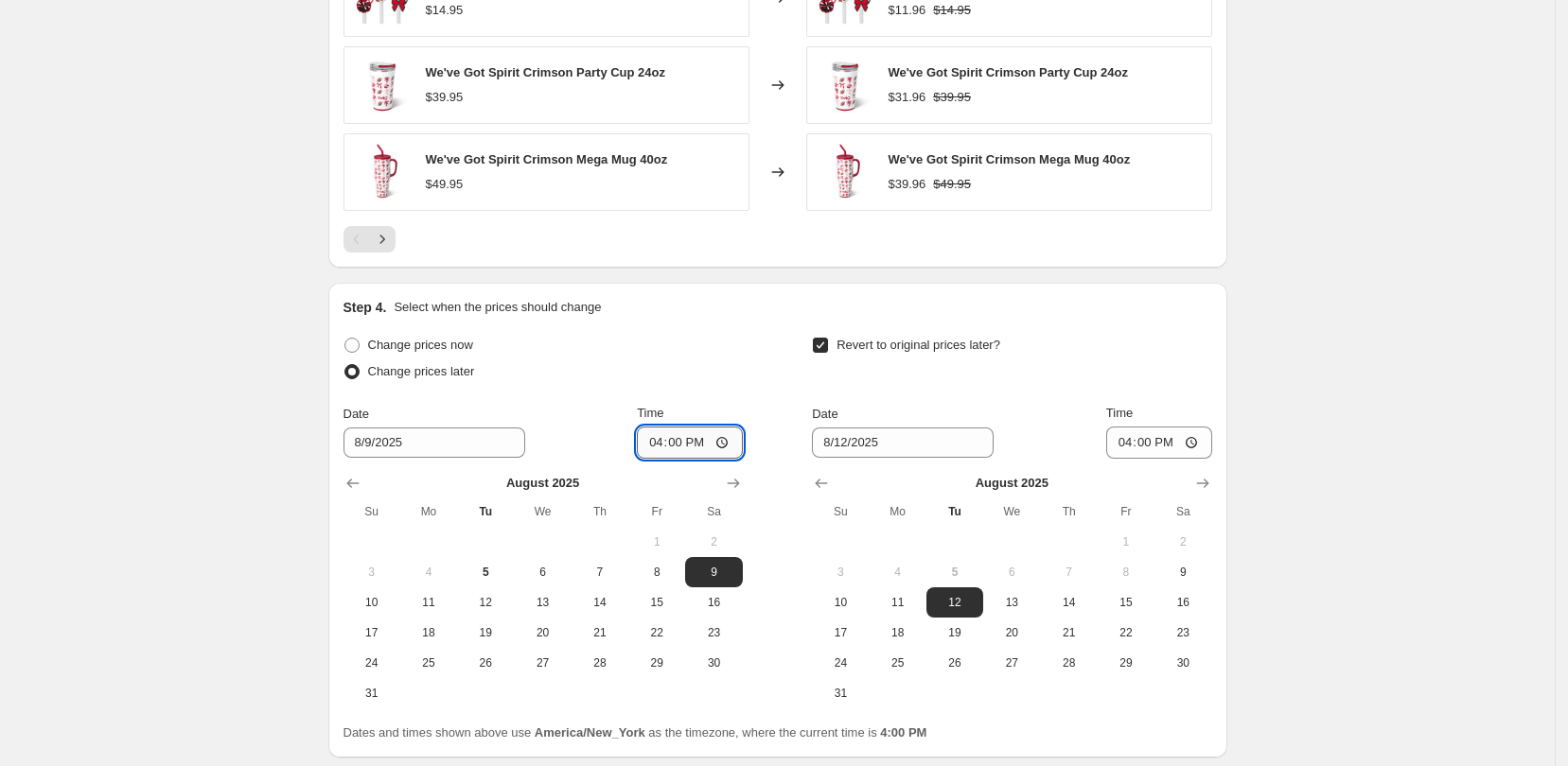 click on "16:00" at bounding box center (690, 443) 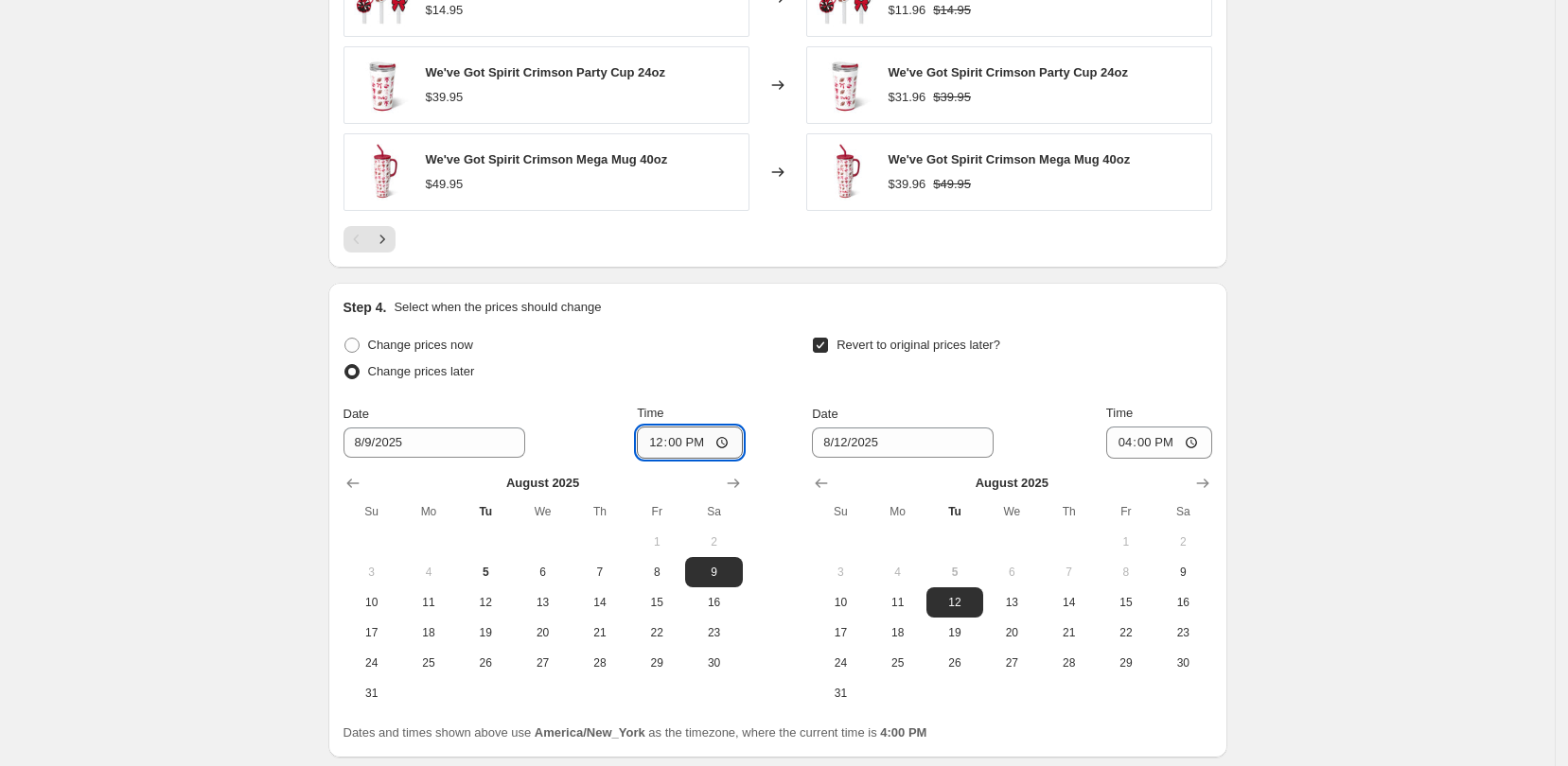 click on "12:00" at bounding box center (690, 443) 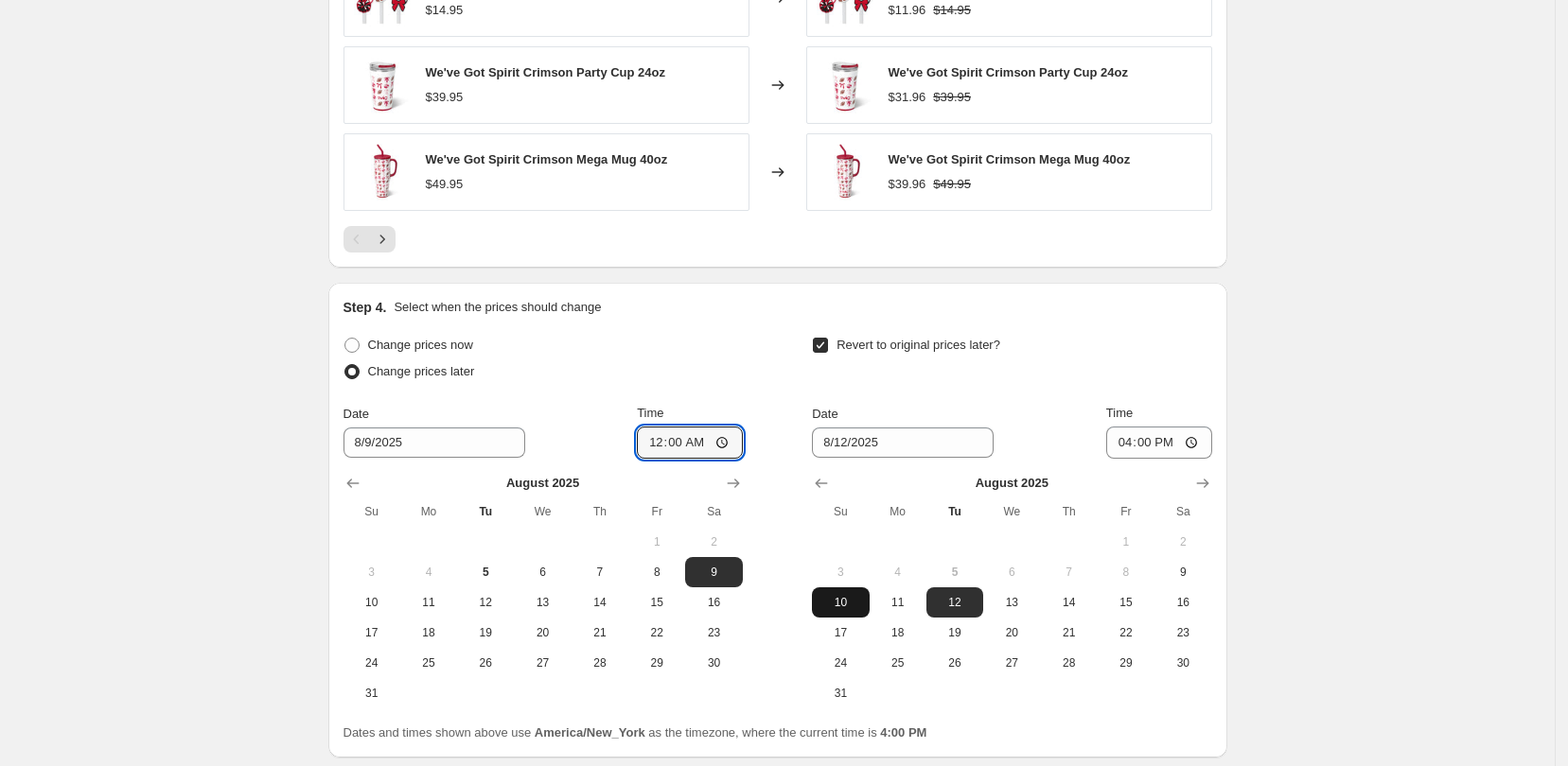 click on "10" at bounding box center [840, 602] 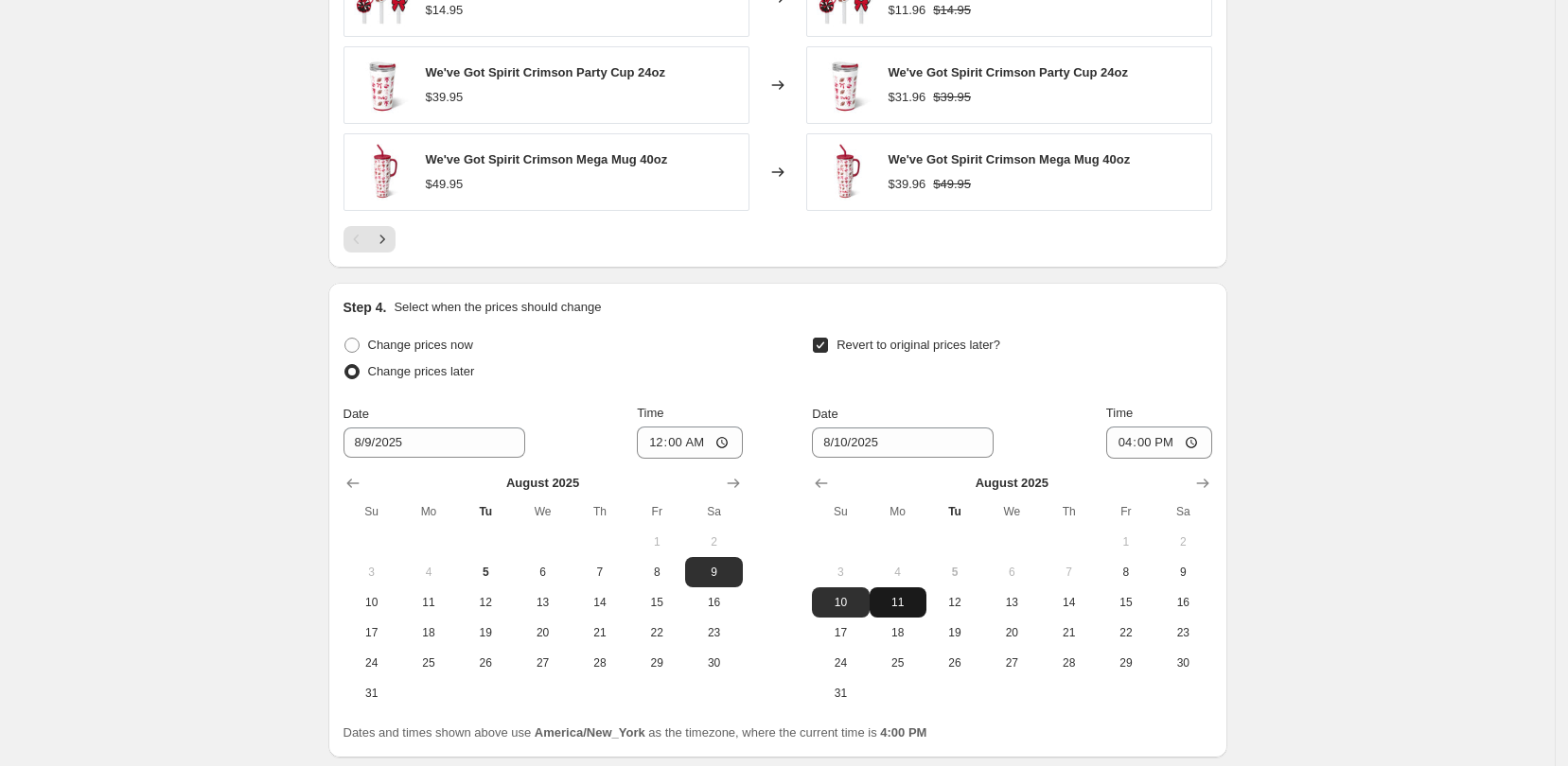 click on "11" at bounding box center (898, 602) 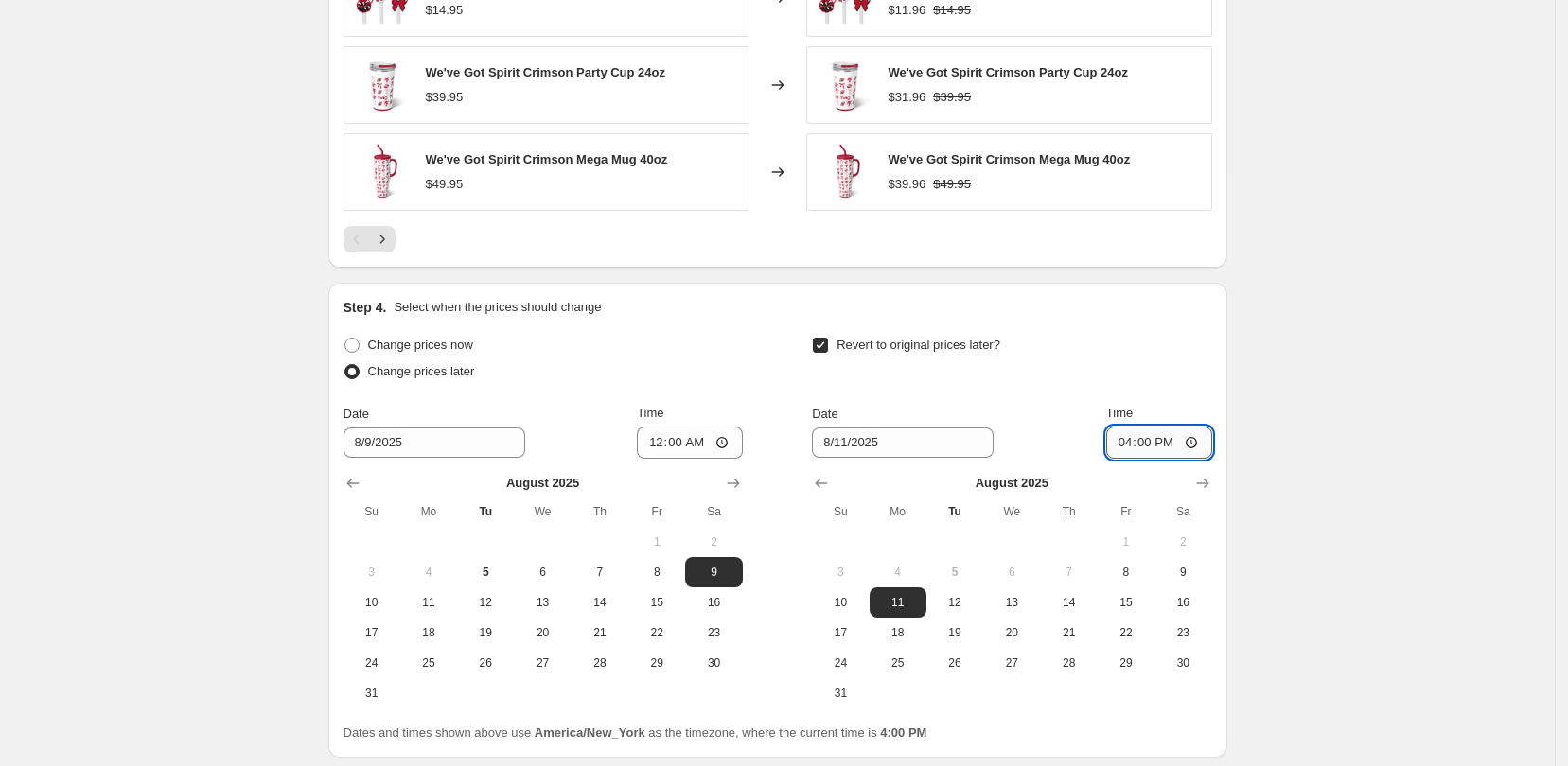 click on "16:00" at bounding box center [1159, 443] 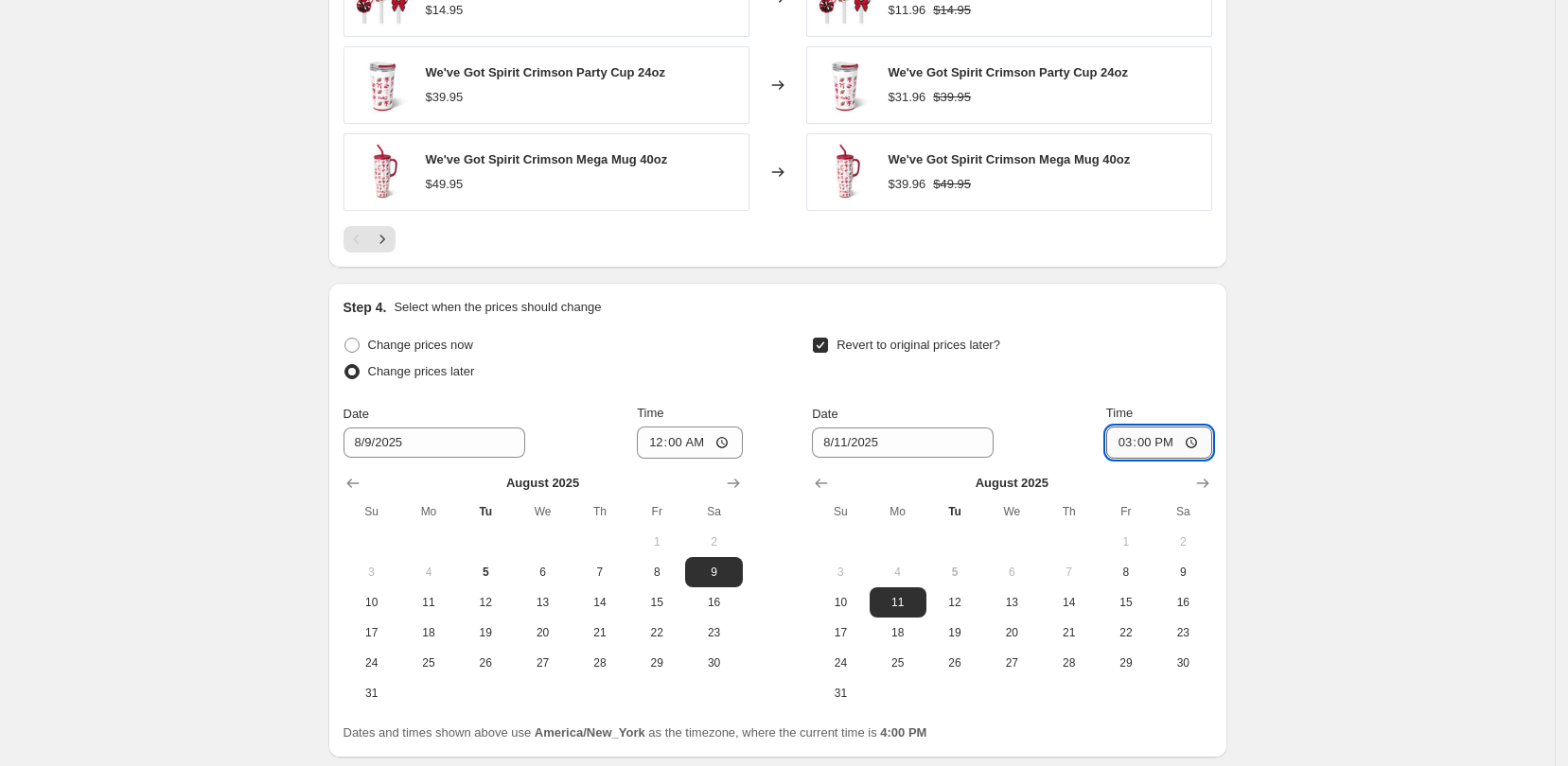 click on "15:00" at bounding box center (1159, 443) 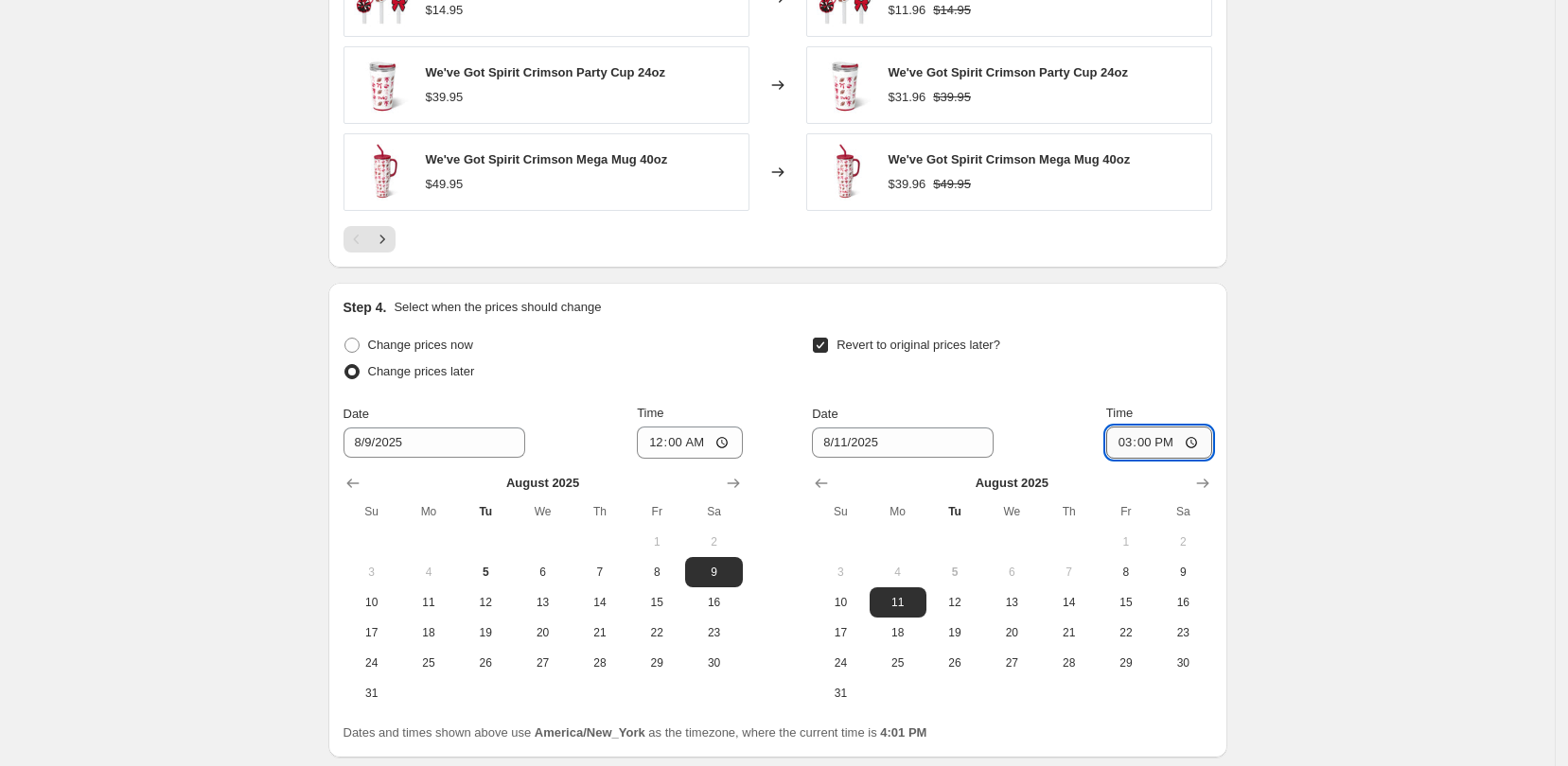 type on "03:00" 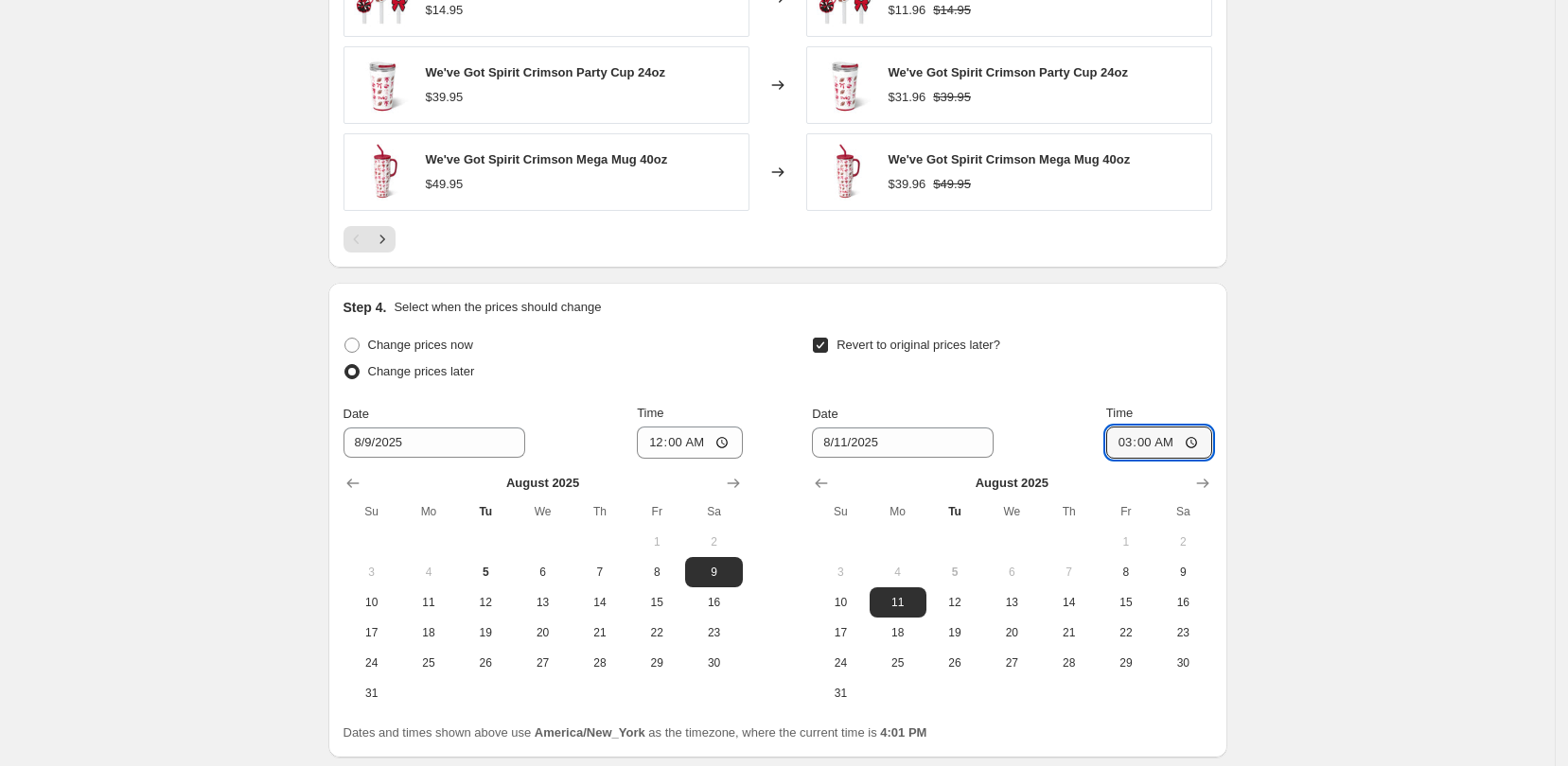 click on "Revert to original prices later?" at bounding box center (1012, 360) 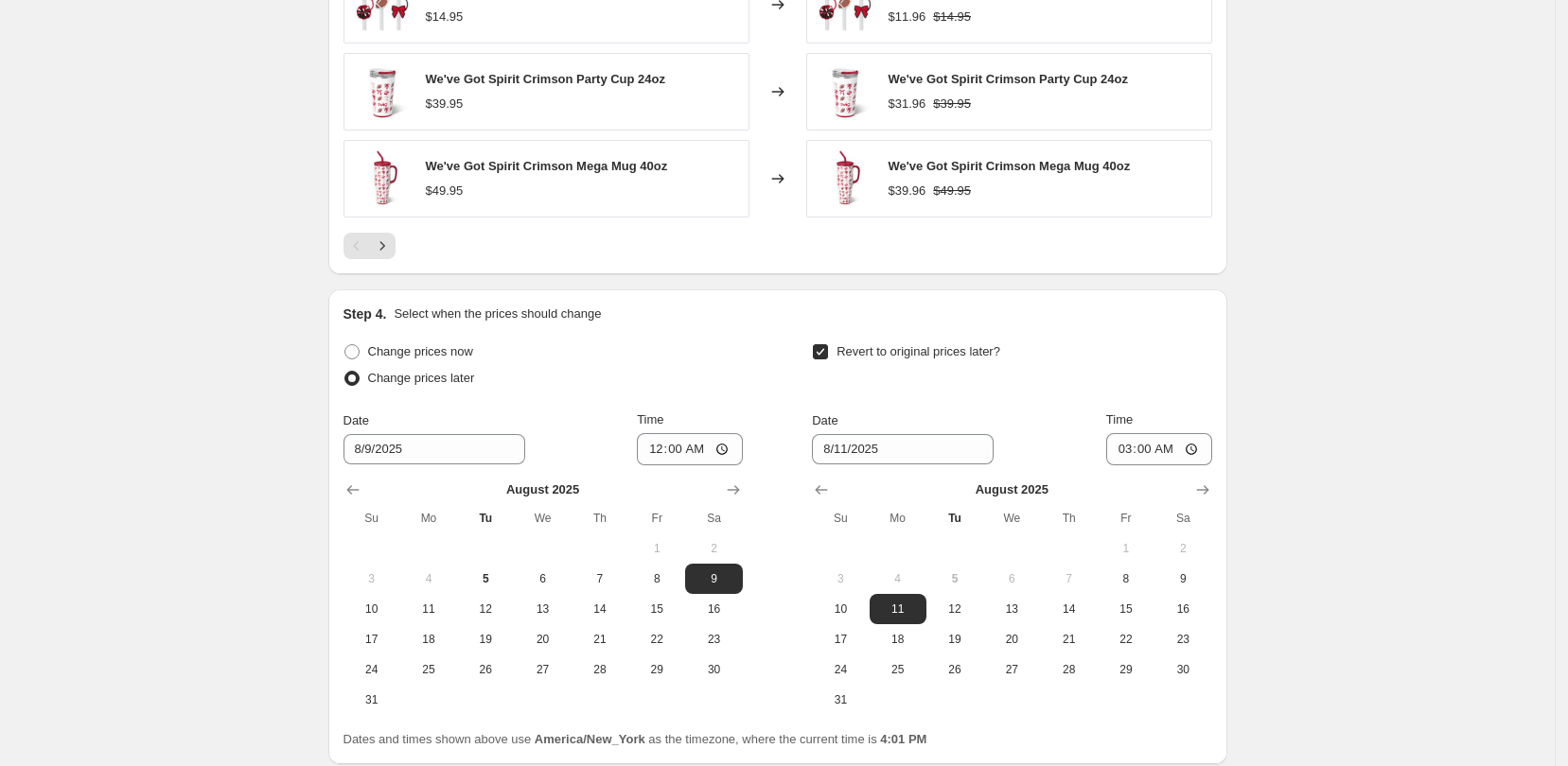 scroll, scrollTop: 1537, scrollLeft: 0, axis: vertical 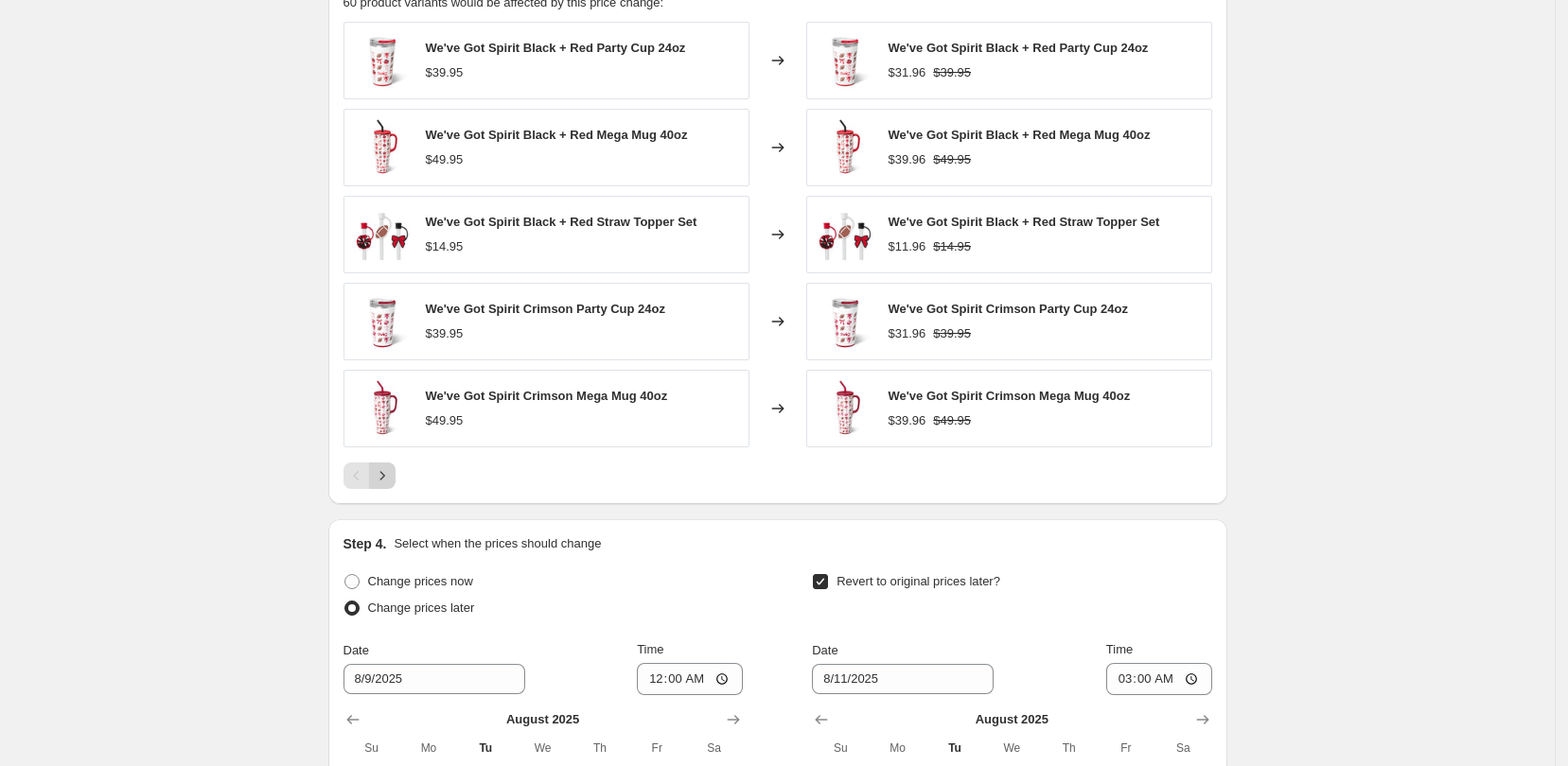 click at bounding box center [382, 476] 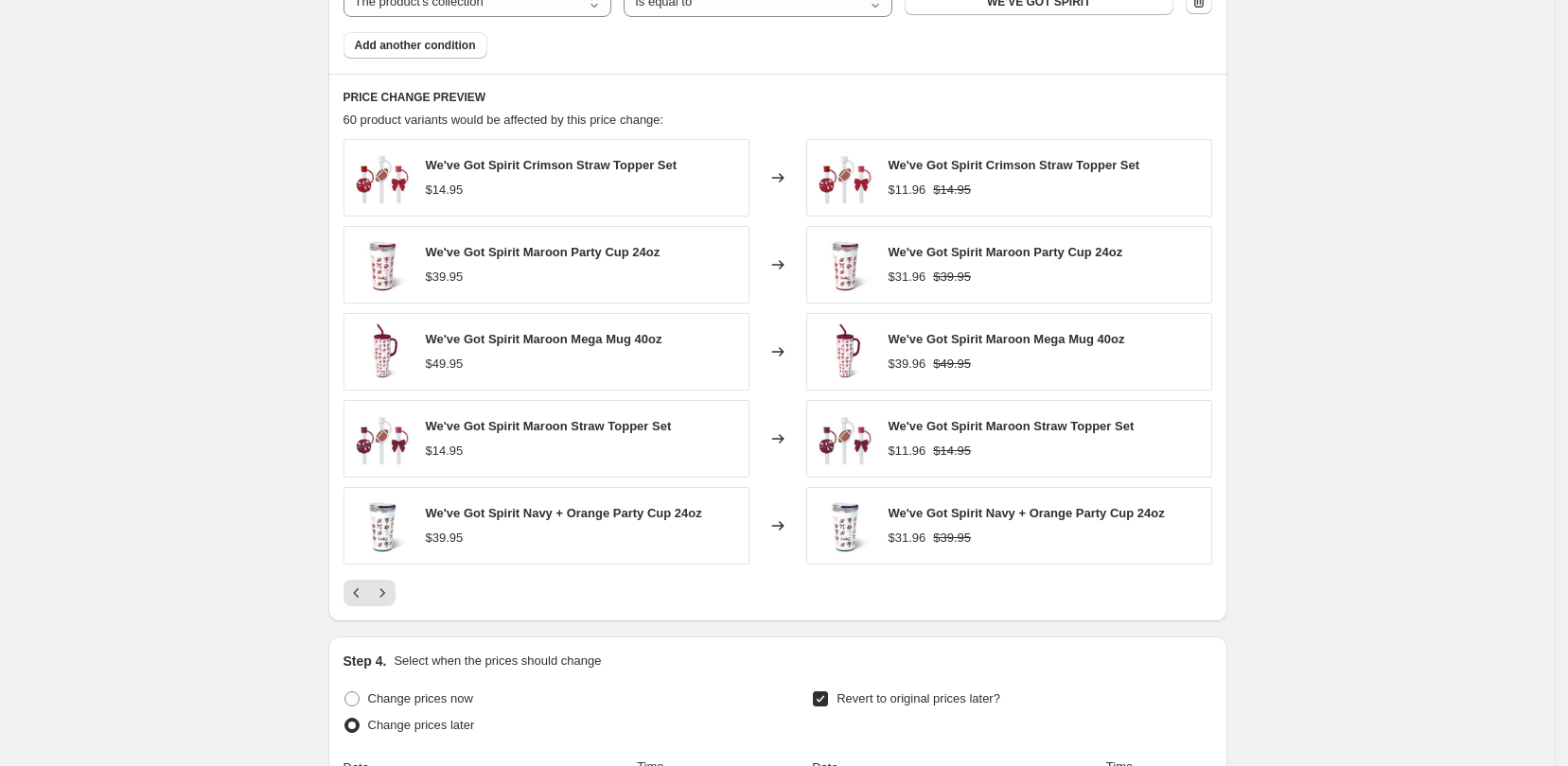 scroll, scrollTop: 1419, scrollLeft: 0, axis: vertical 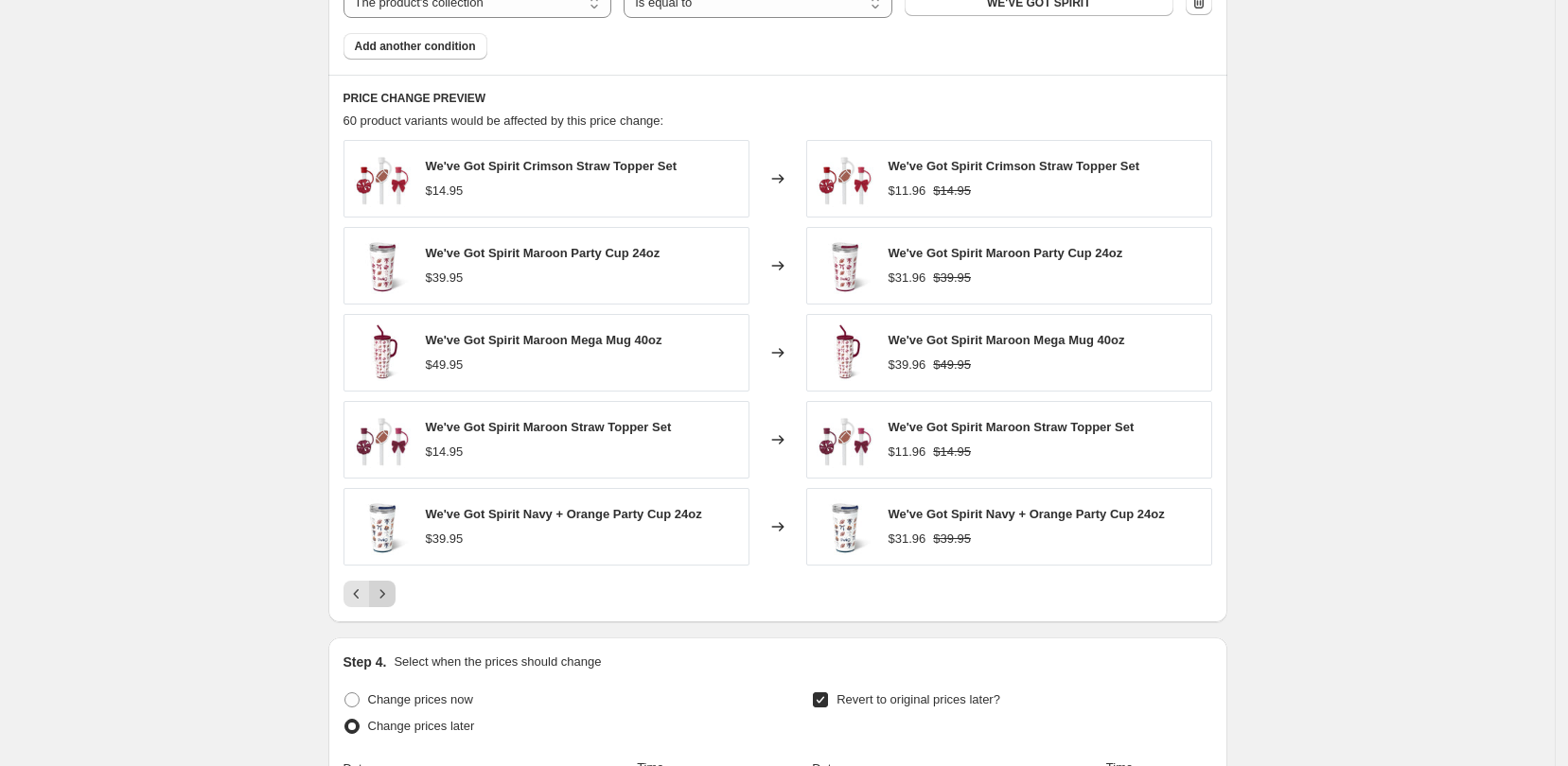 click 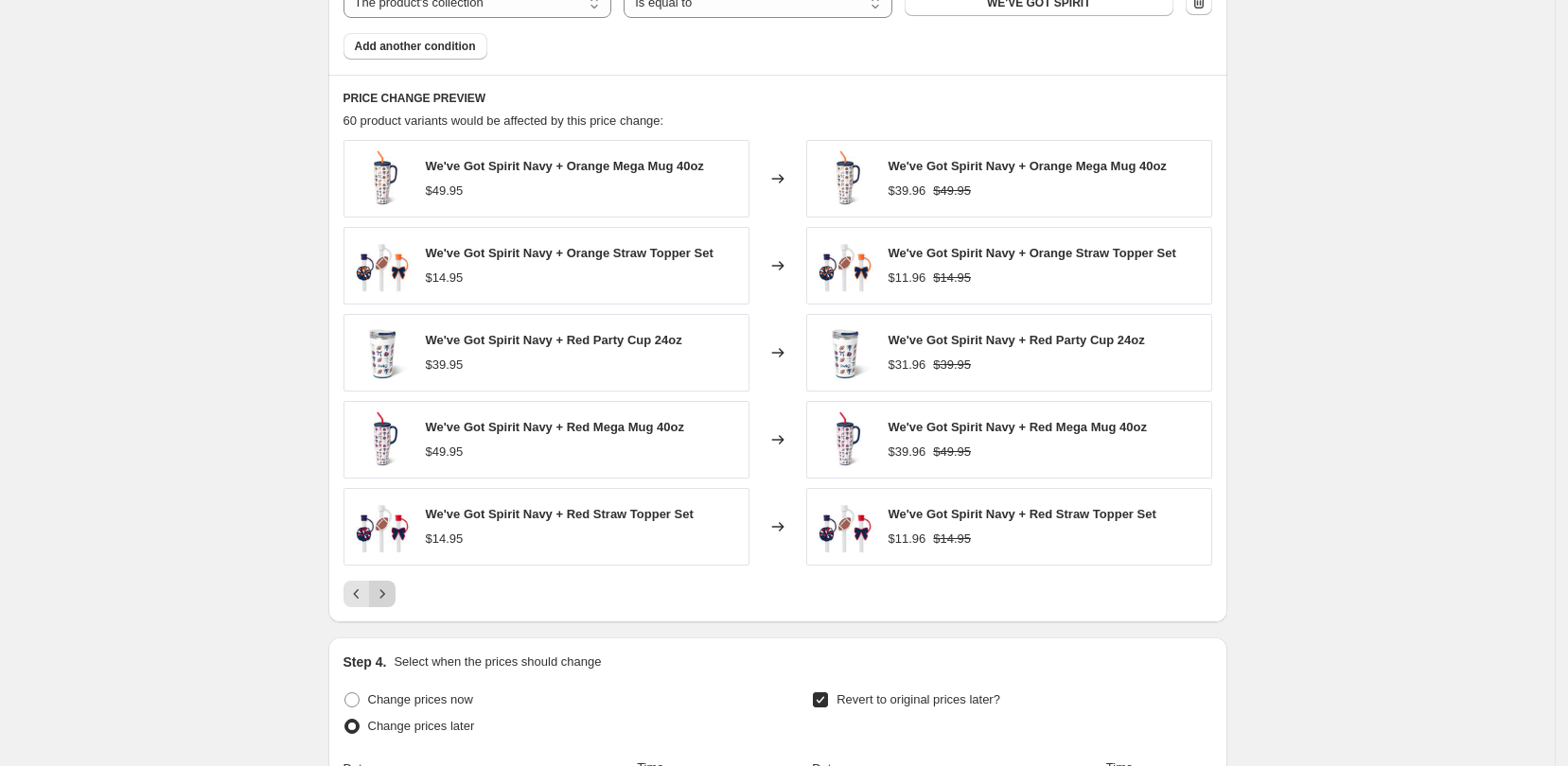 click 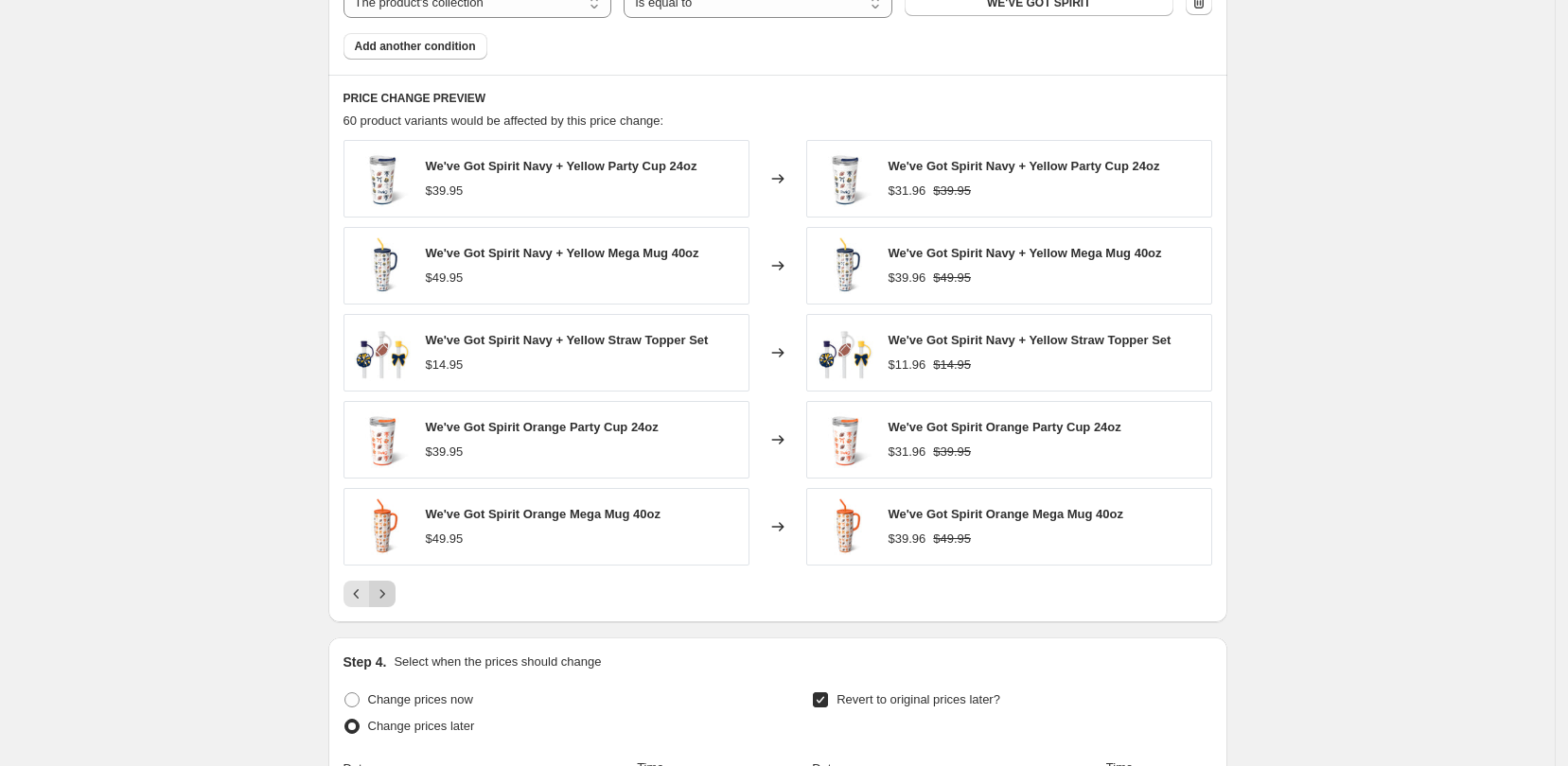 click 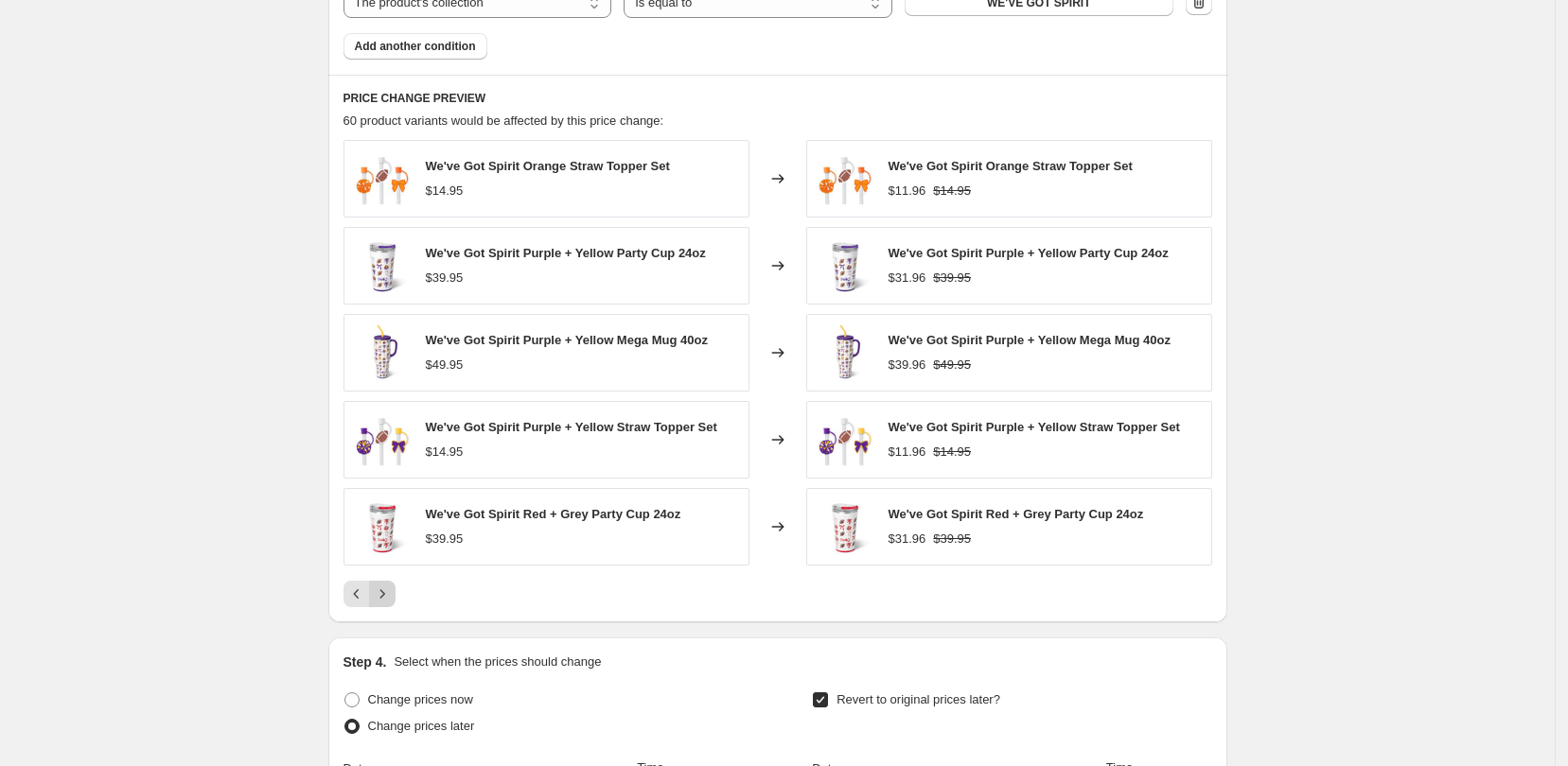 click 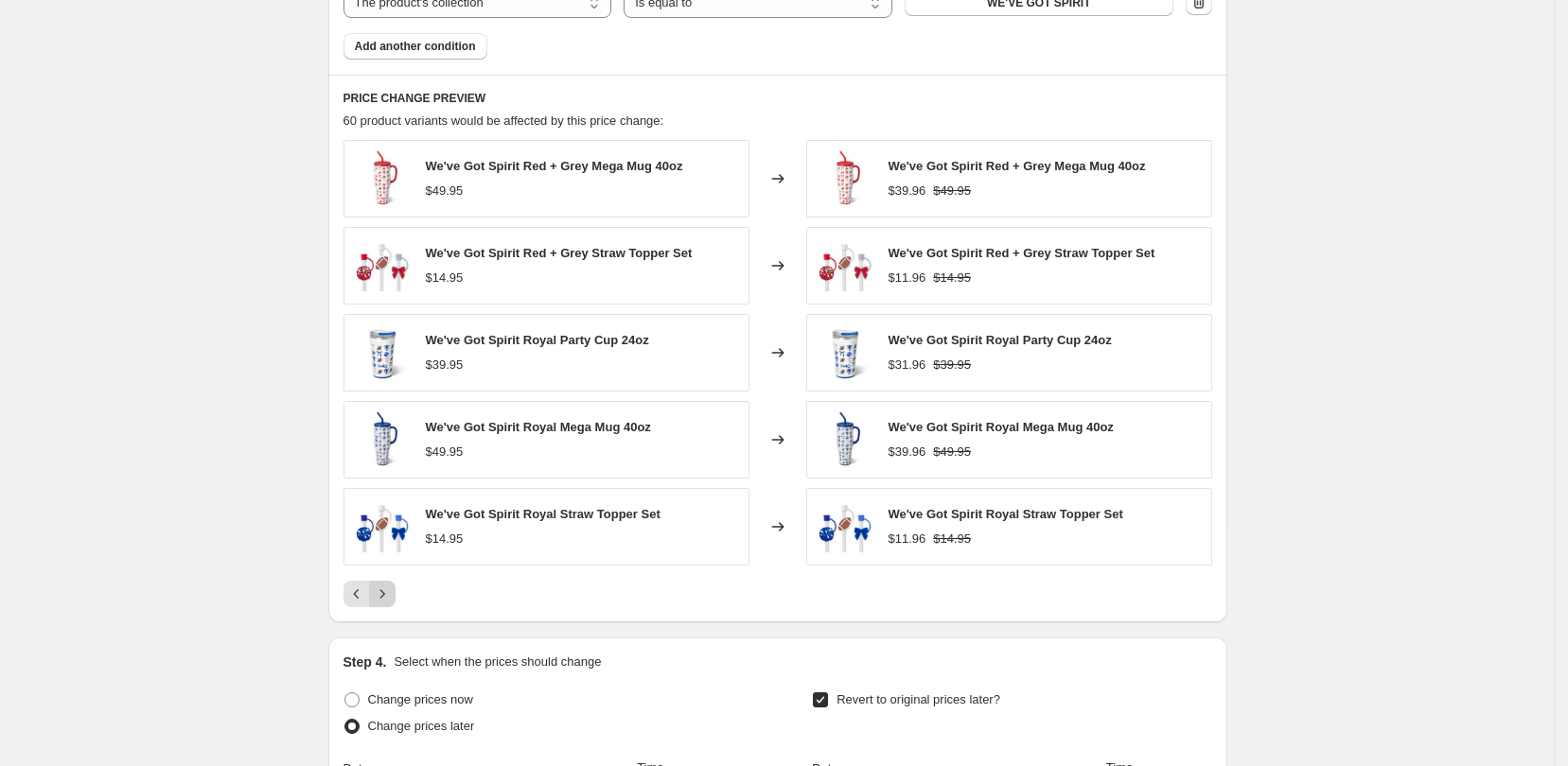 click 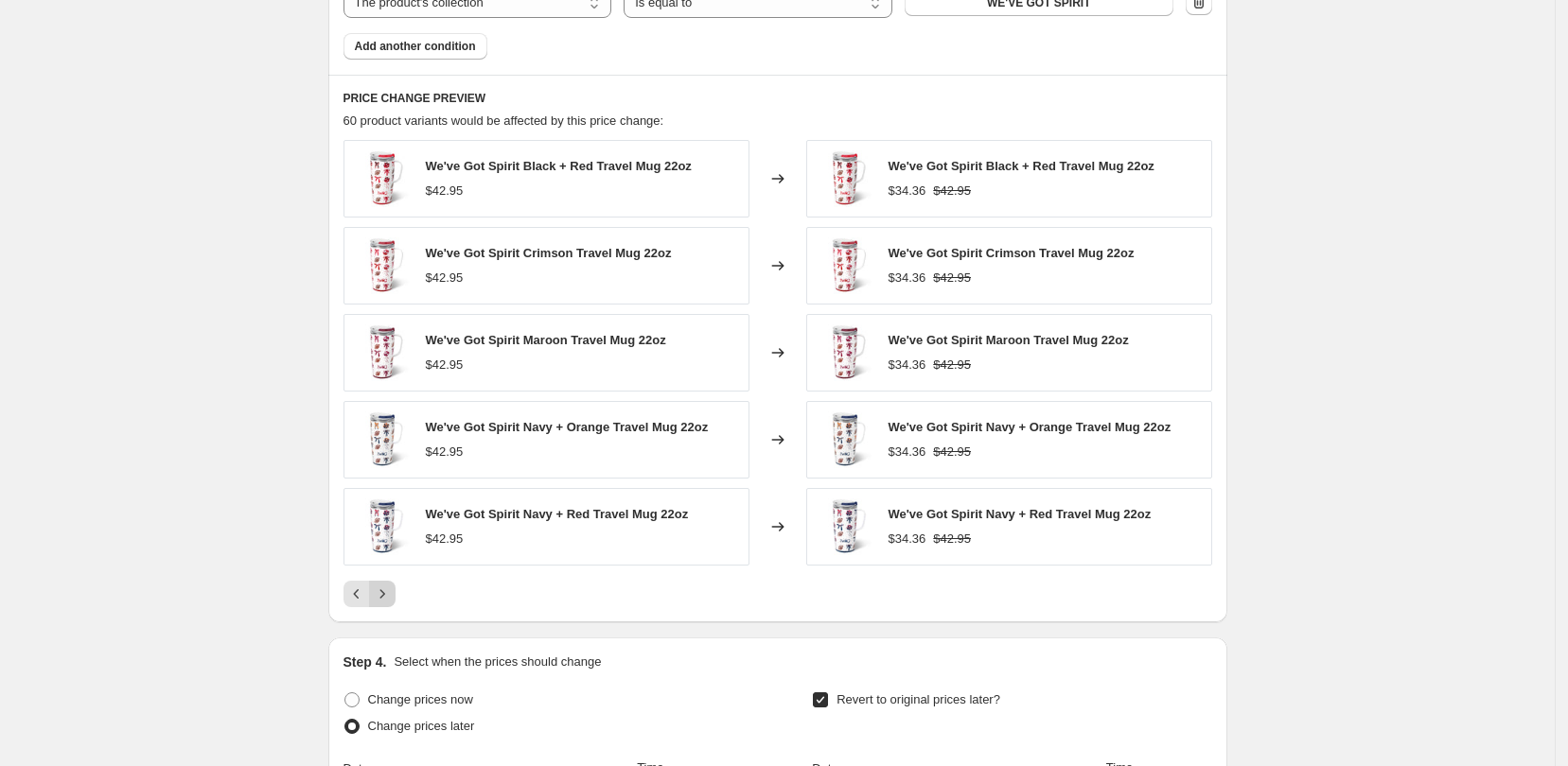 click 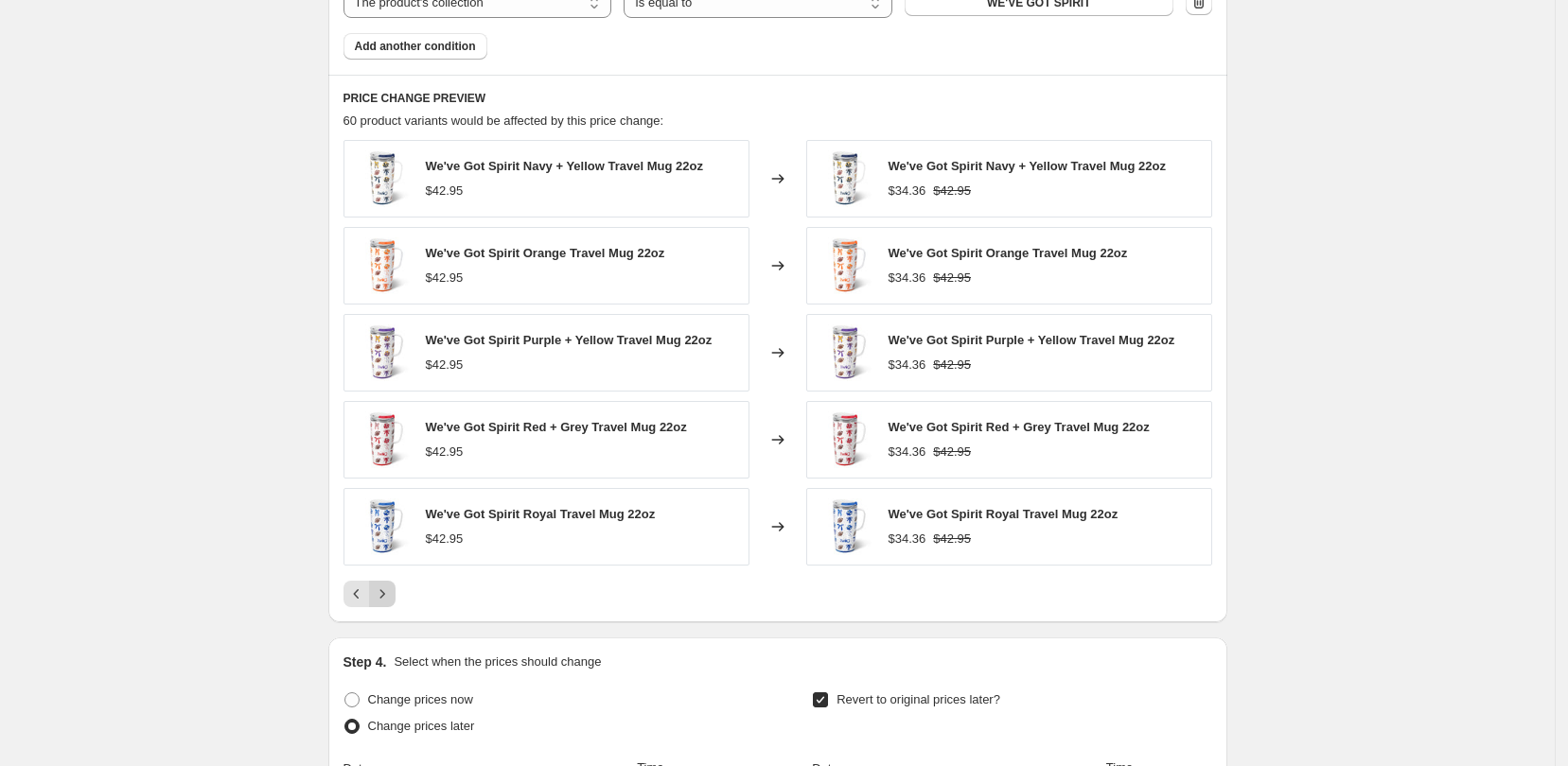 click 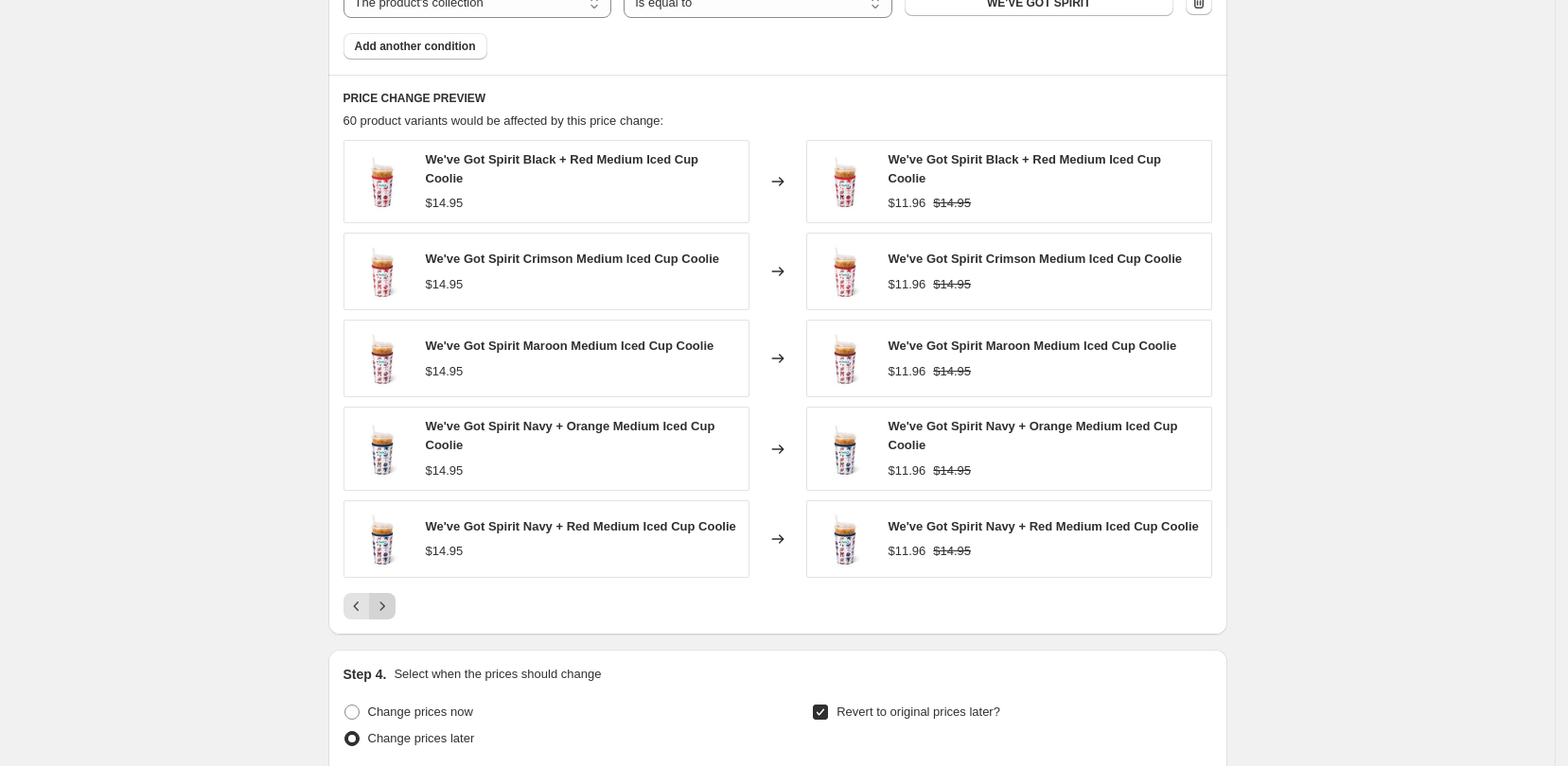 click on "We've Got Spirit Black + Red Medium Iced Cup Coolie $14.95 Changed to We've Got Spirit Black + Red Medium Iced Cup Coolie $11.96 $14.95 We've Got Spirit Crimson Medium Iced Cup Coolie $14.95 Changed to We've Got Spirit Crimson Medium Iced Cup Coolie $11.96 $14.95 We've Got Spirit Maroon Medium Iced Cup Coolie $14.95 Changed to We've Got Spirit Maroon Medium Iced Cup Coolie $11.96 $14.95 We've Got Spirit Navy + Orange Medium Iced Cup Coolie $14.95 Changed to We've Got Spirit Navy + Orange Medium Iced Cup Coolie $11.96 $14.95 We've Got Spirit Navy + Red Medium Iced Cup Coolie $14.95 Changed to We've Got Spirit Navy + Red Medium Iced Cup Coolie $11.96 $14.95" at bounding box center (778, 379) 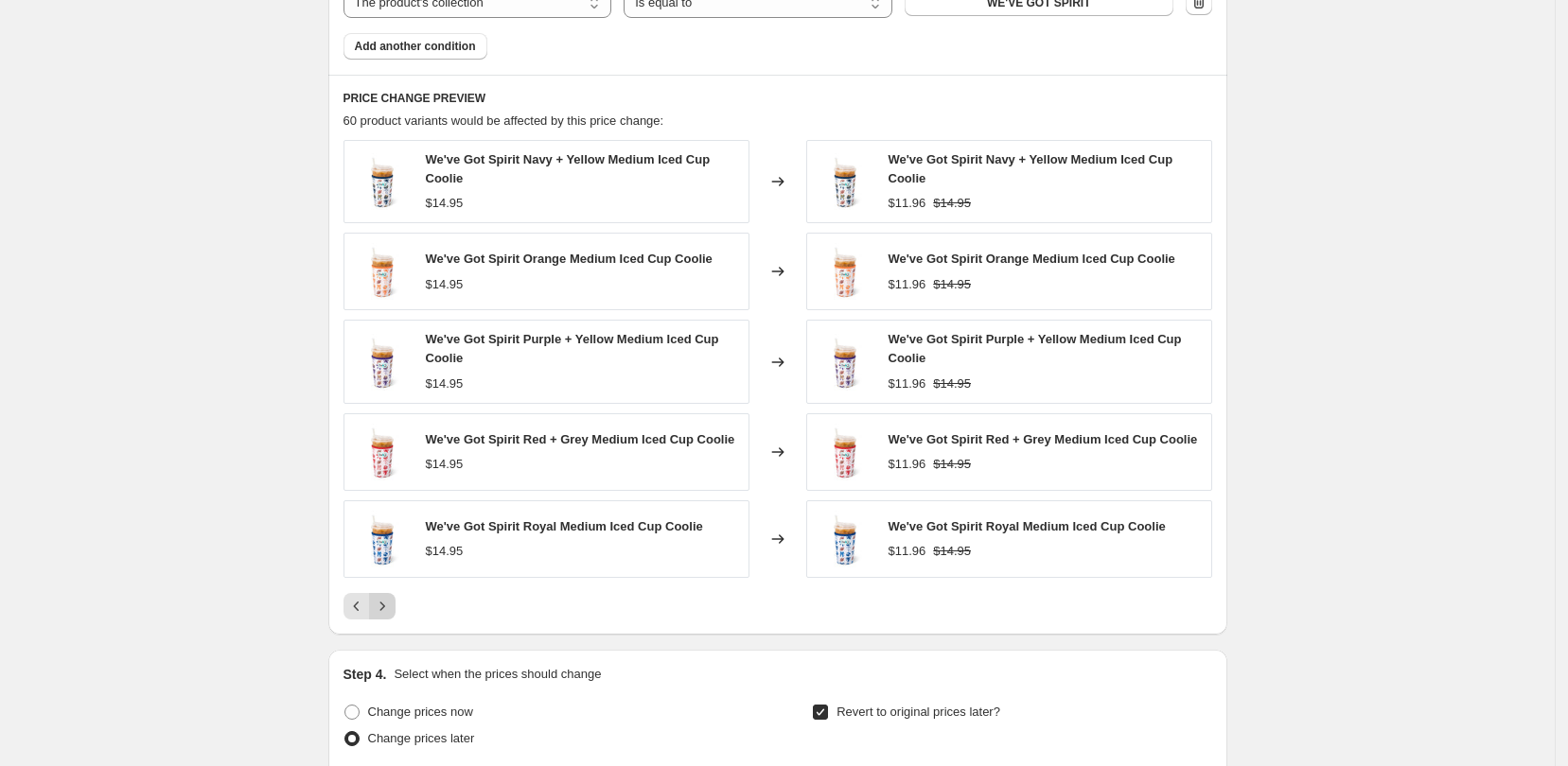 click at bounding box center [382, 606] 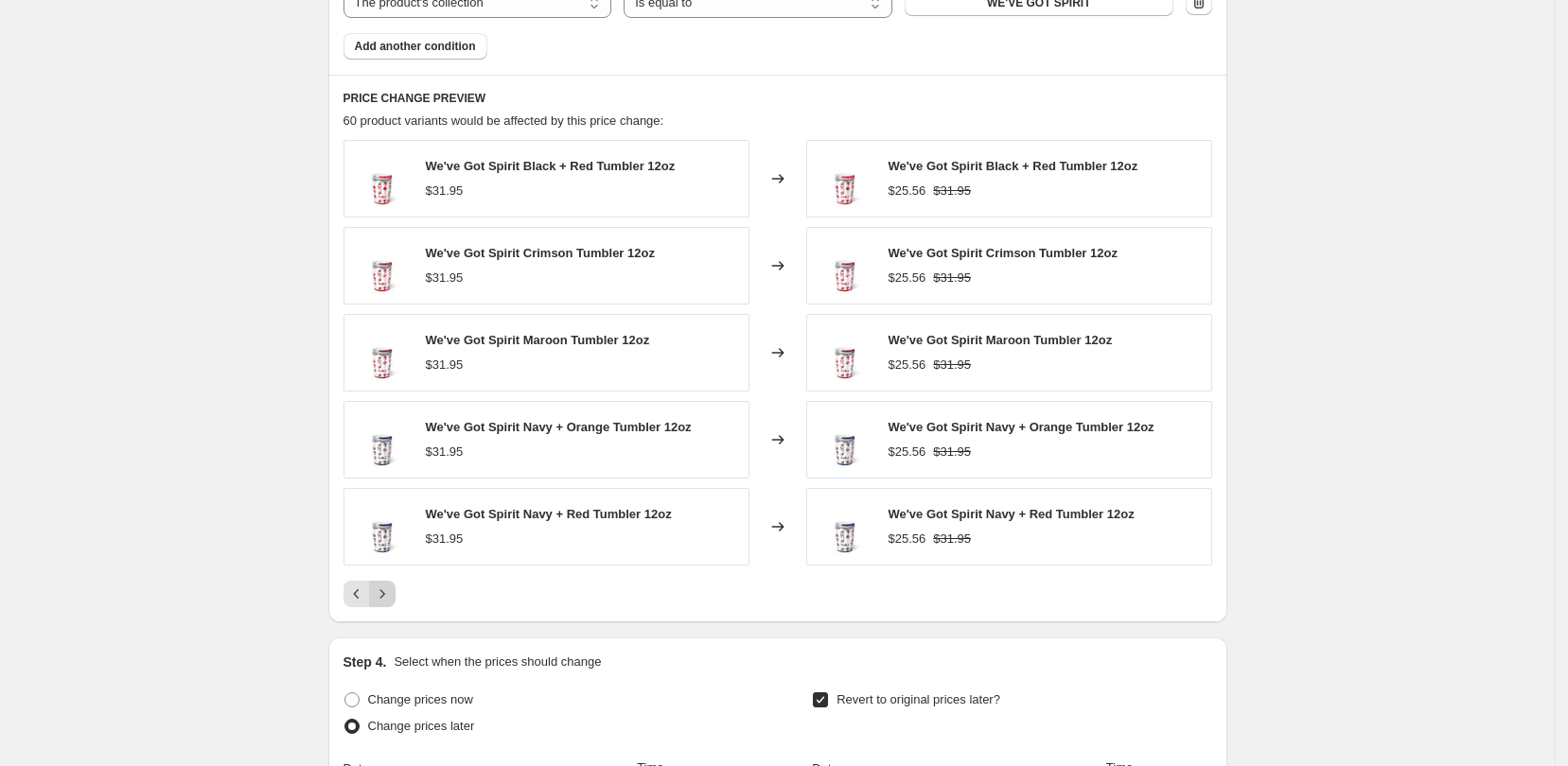 click 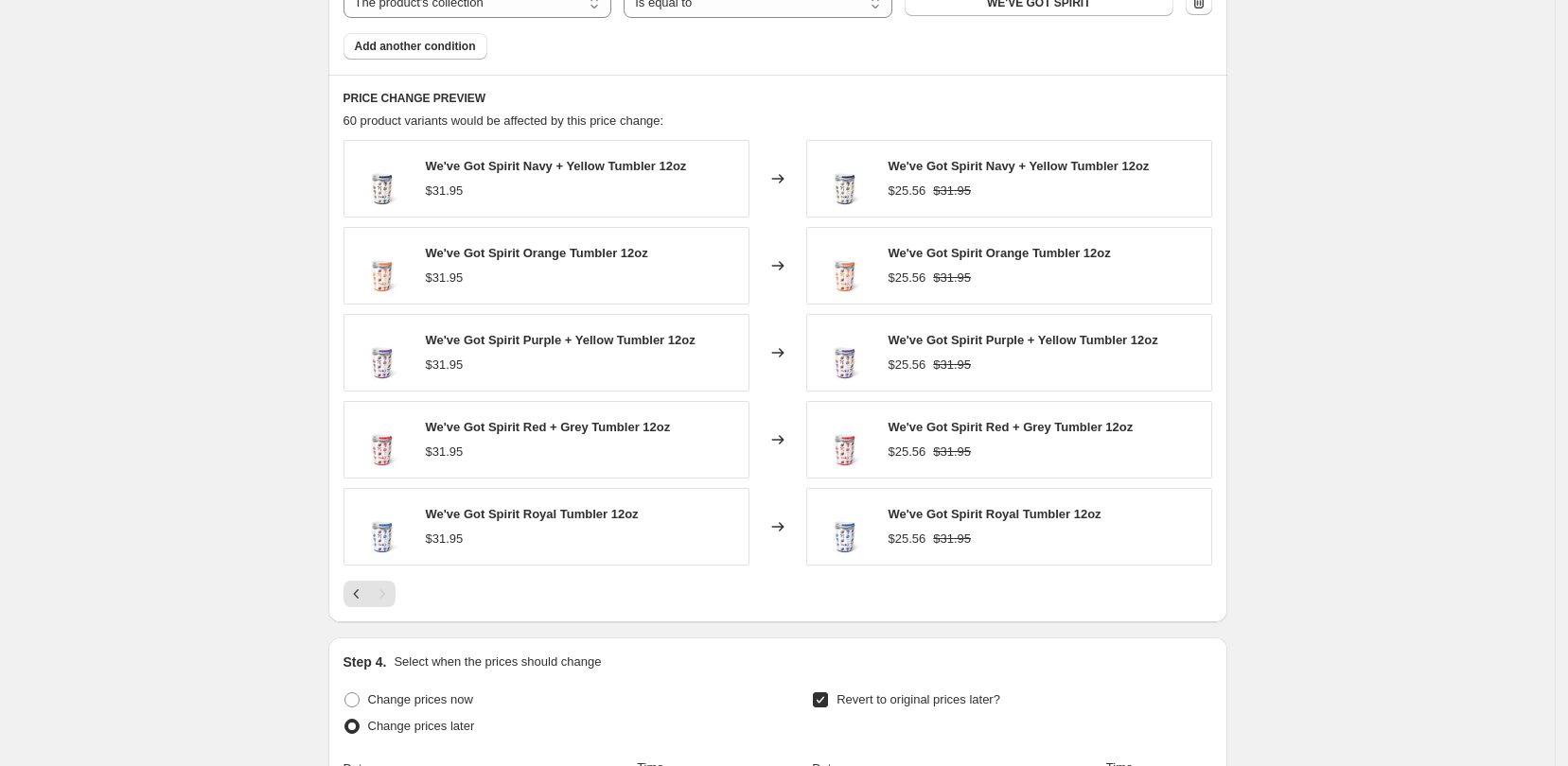 scroll, scrollTop: 1891, scrollLeft: 0, axis: vertical 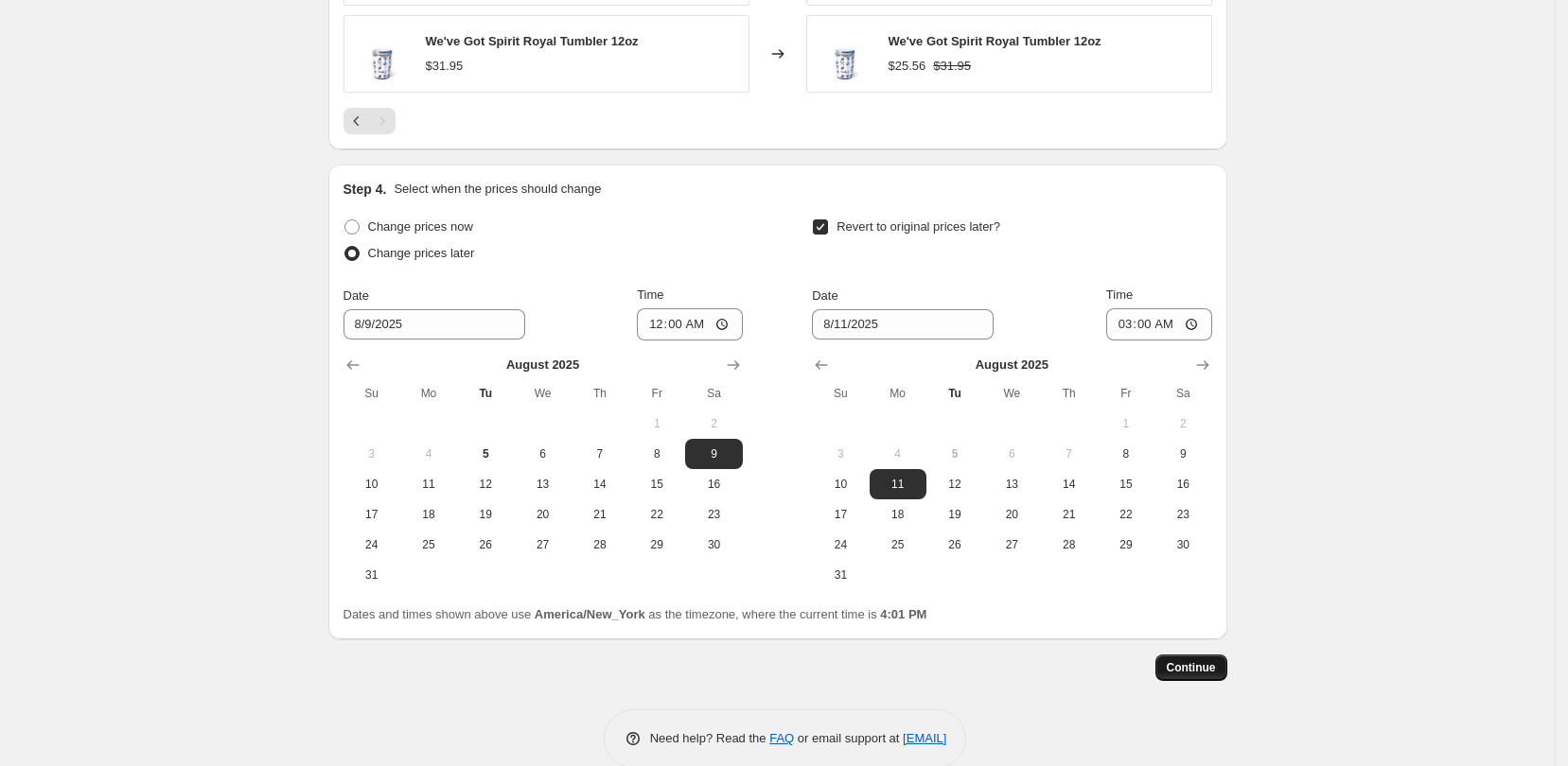 click on "Continue" at bounding box center [1191, 668] 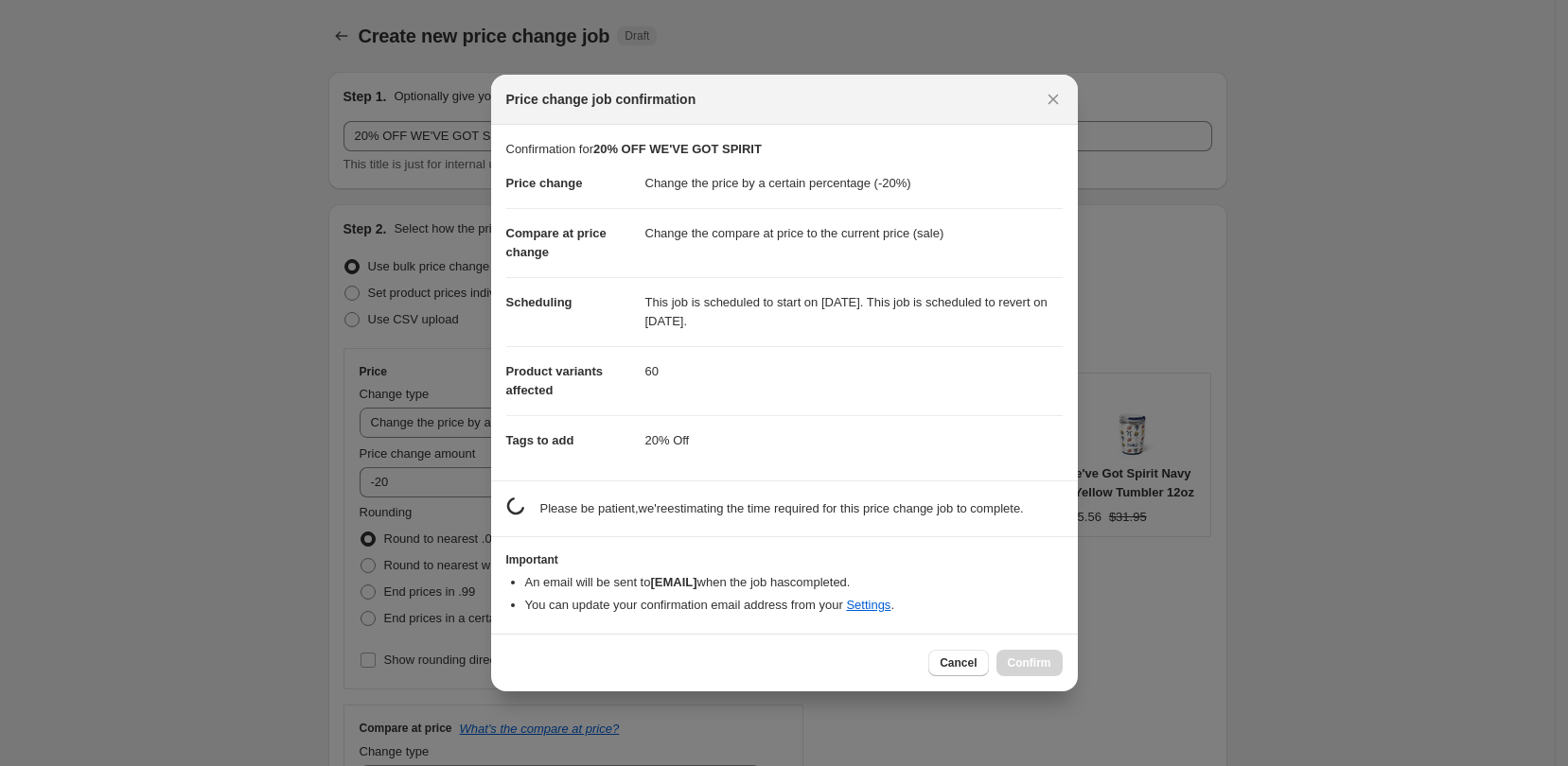 scroll, scrollTop: 0, scrollLeft: 0, axis: both 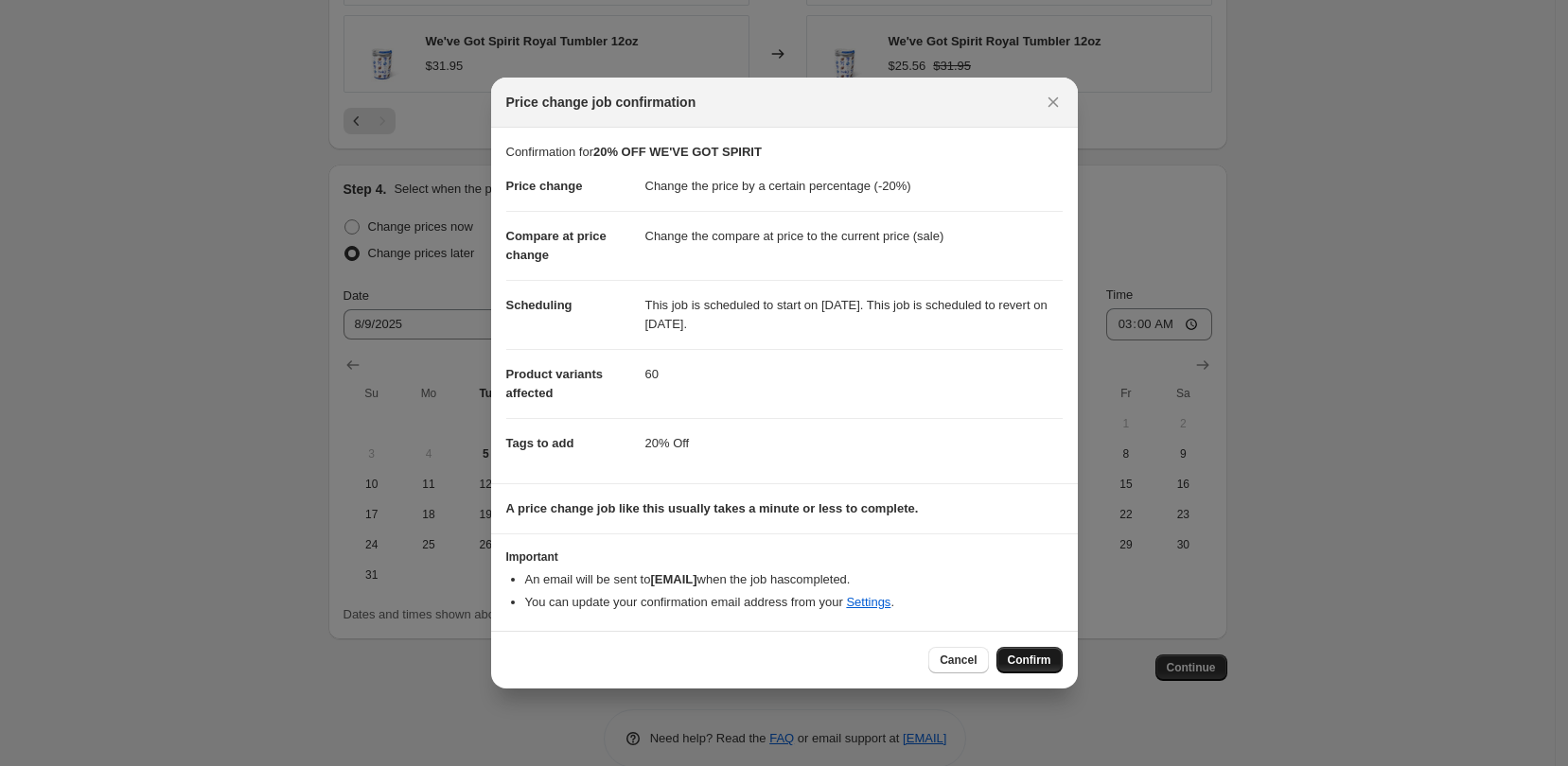 click on "Confirm" at bounding box center (1030, 660) 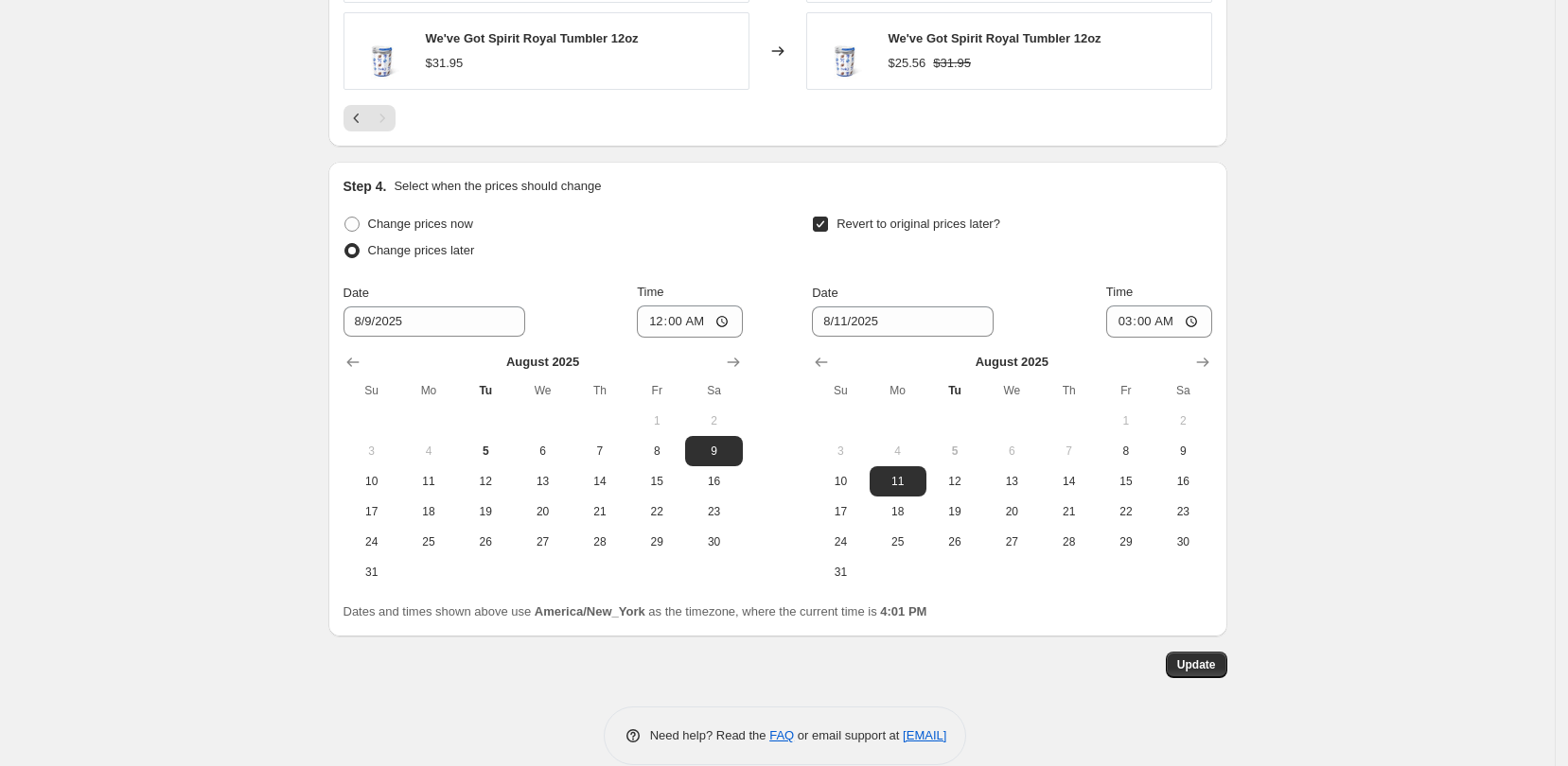 scroll, scrollTop: 2038, scrollLeft: 0, axis: vertical 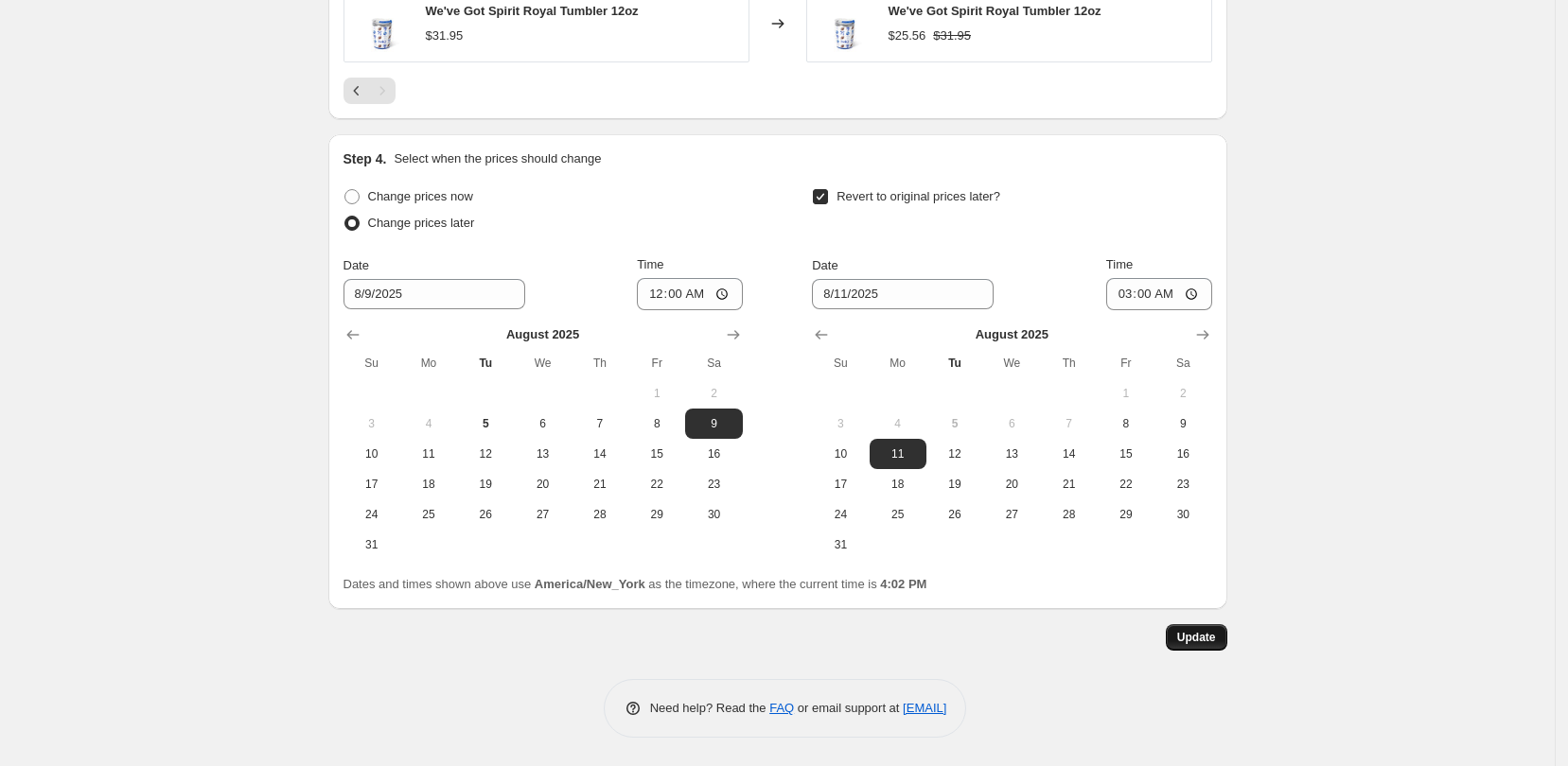 click on "Update" at bounding box center [1196, 637] 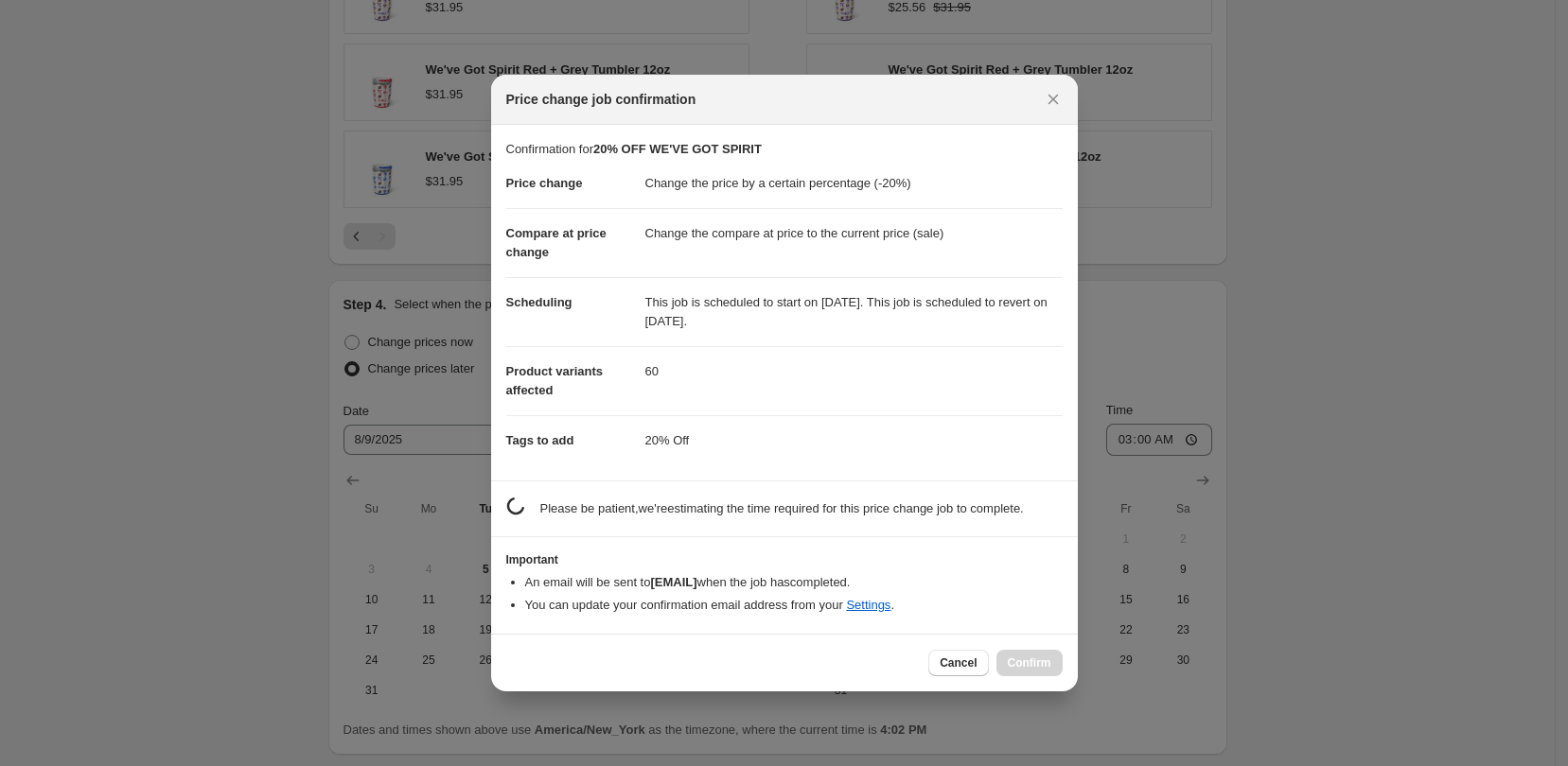 scroll, scrollTop: 0, scrollLeft: 0, axis: both 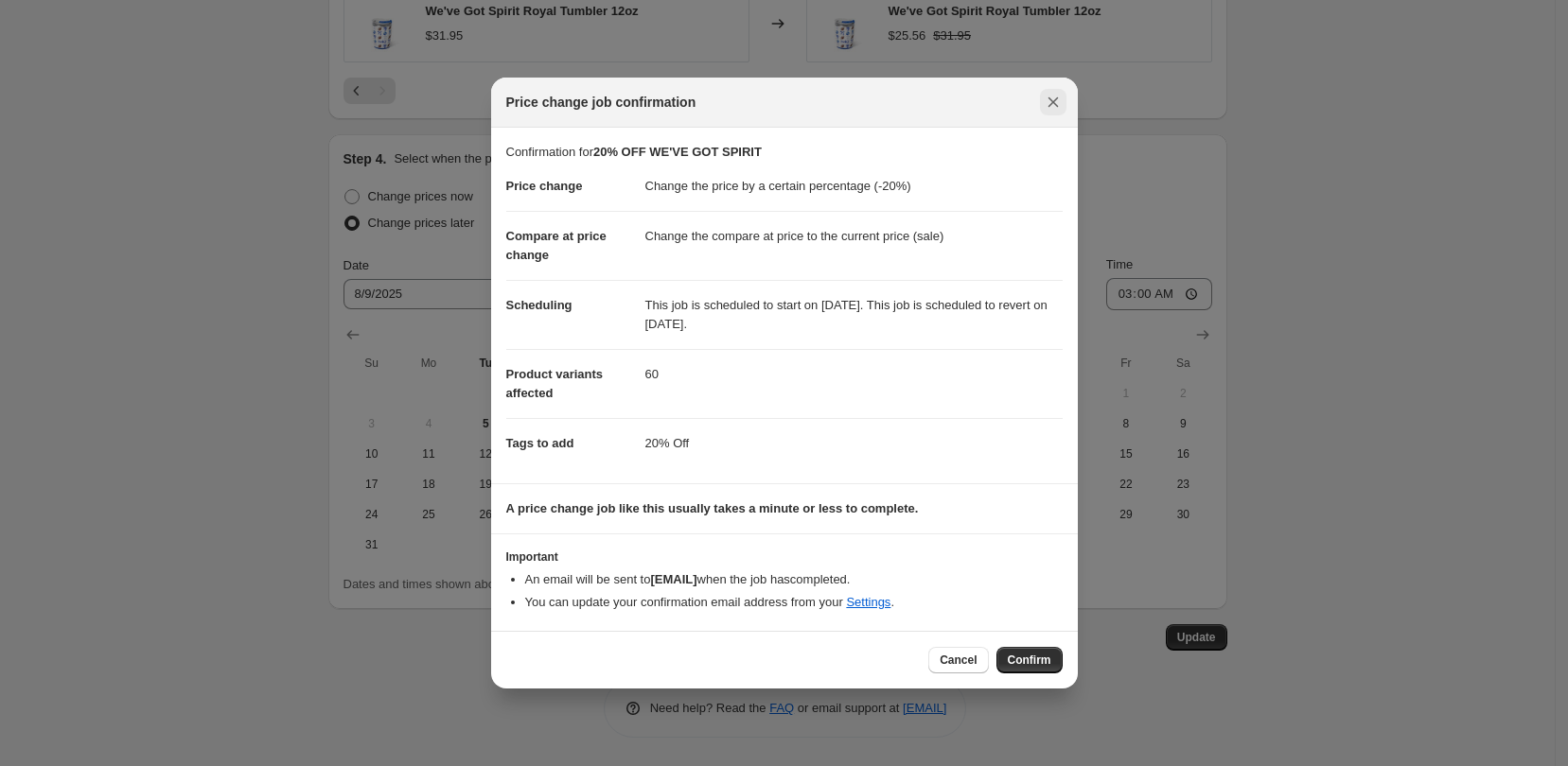 click 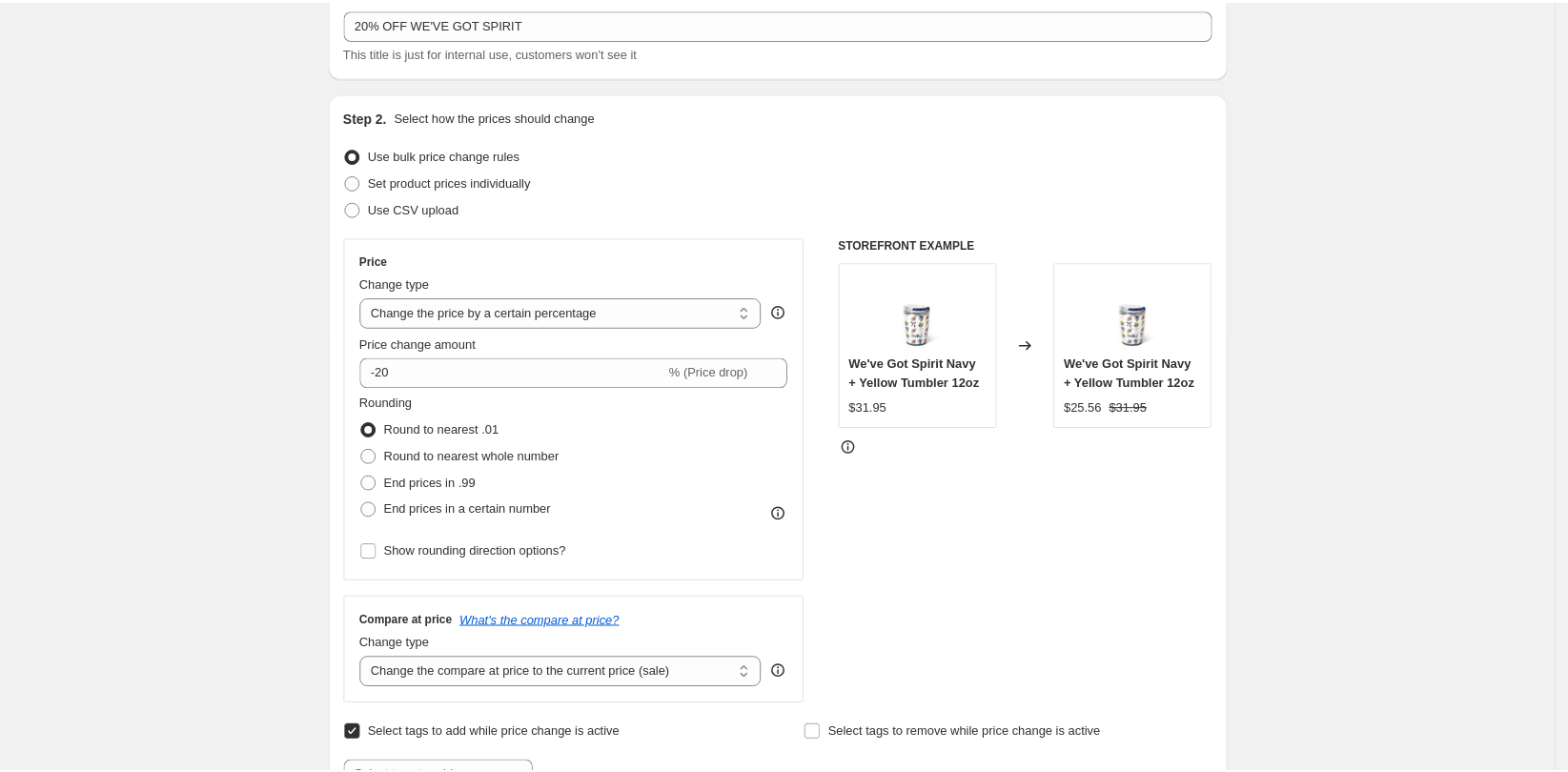 scroll, scrollTop: 29, scrollLeft: 0, axis: vertical 